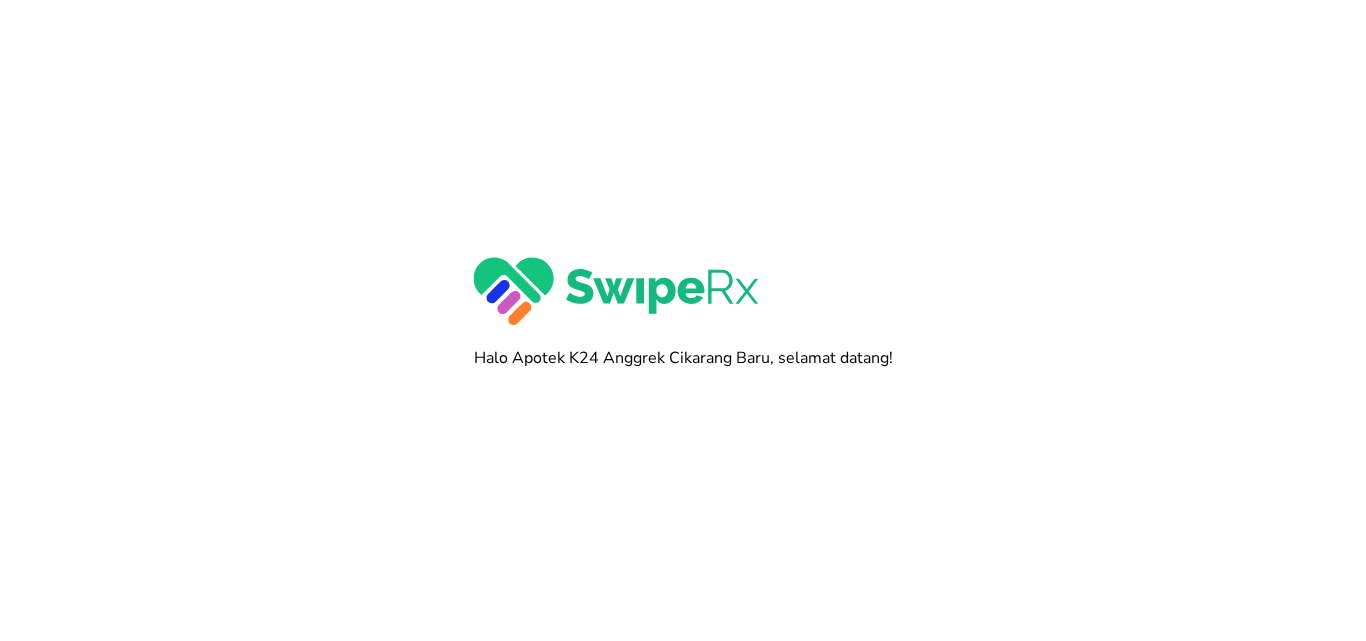 scroll, scrollTop: 0, scrollLeft: 0, axis: both 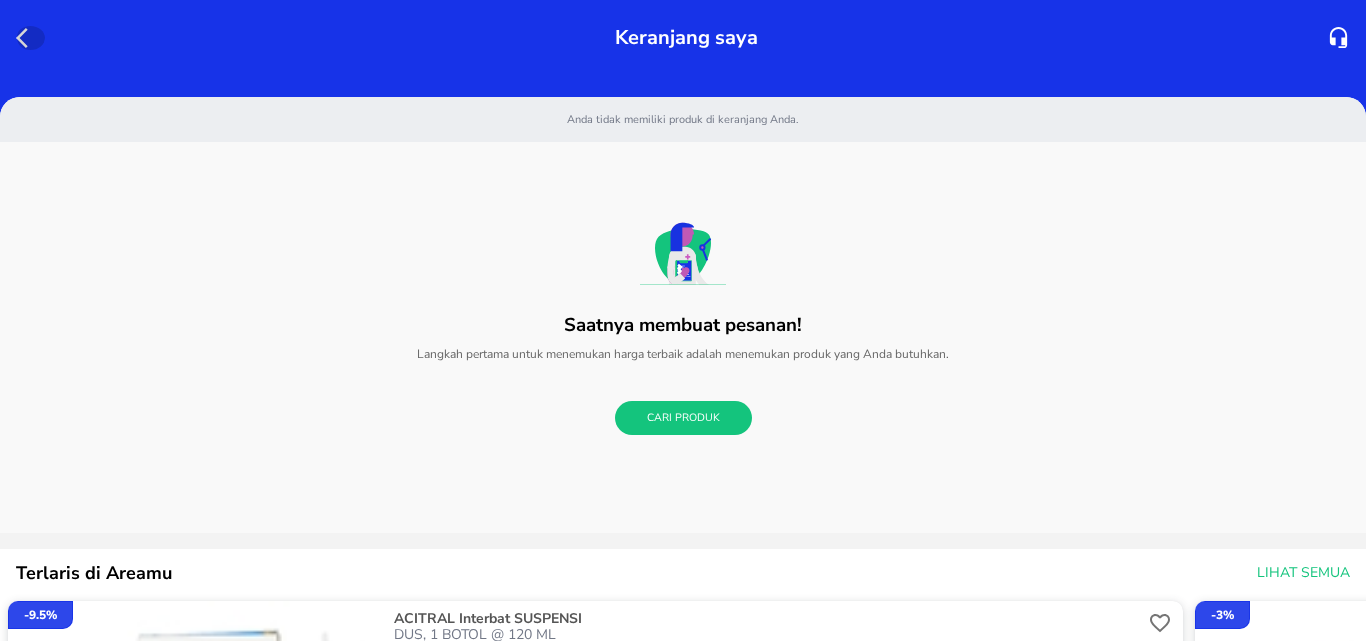 click 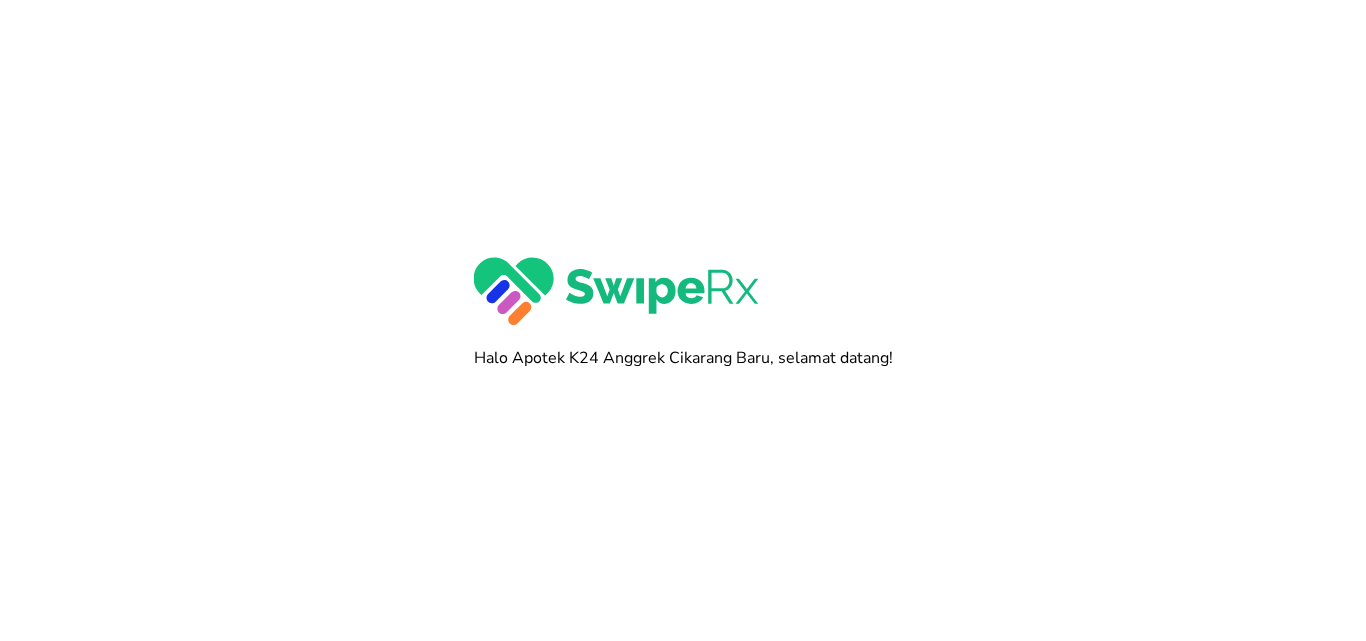 scroll, scrollTop: 0, scrollLeft: 0, axis: both 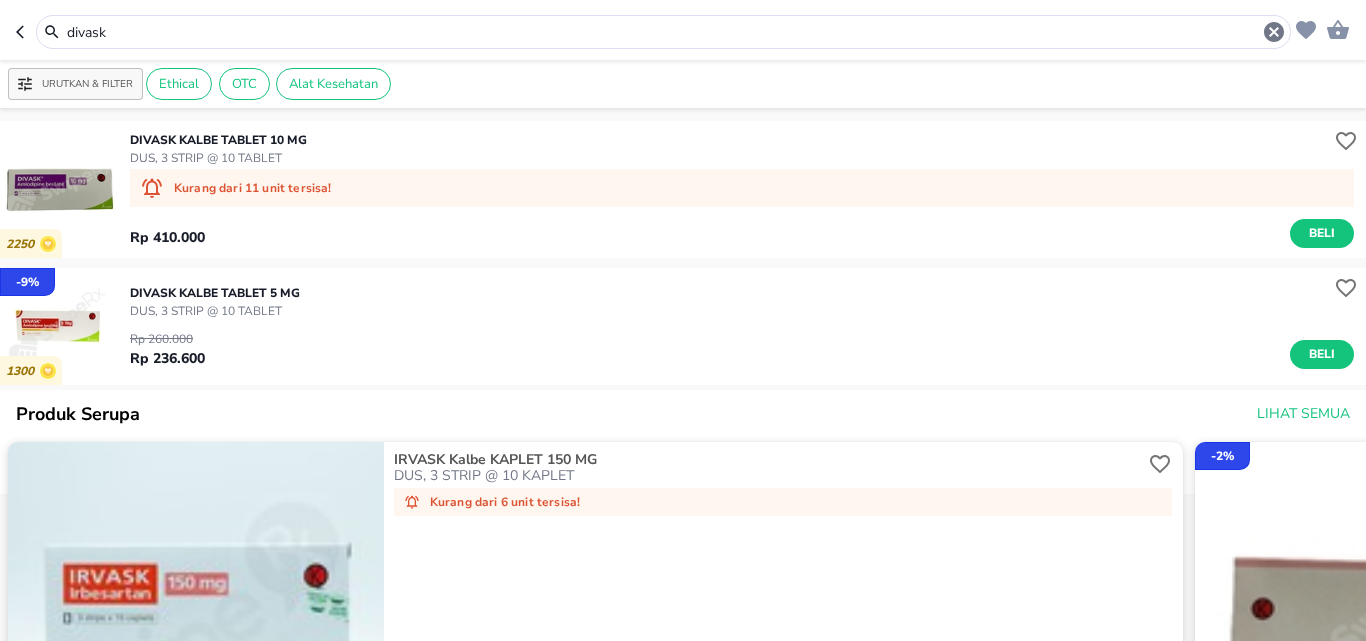 click on "divask" at bounding box center (683, 30) 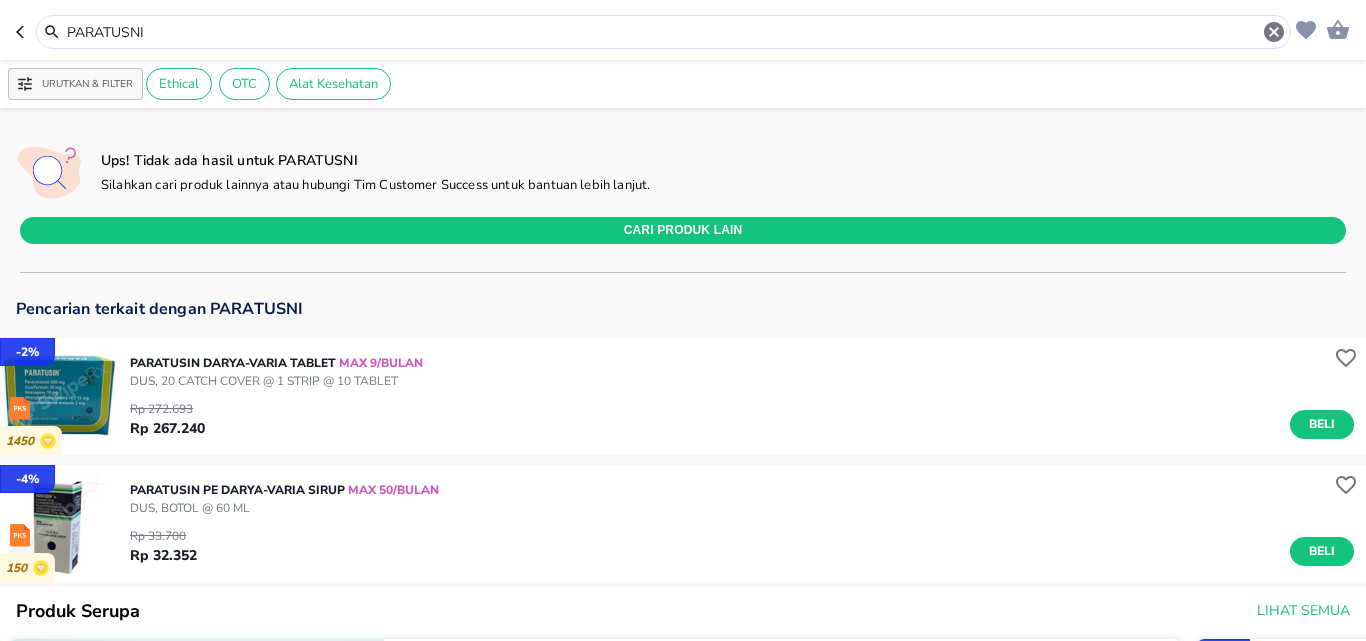 click on "PARATUSNI" at bounding box center [663, 32] 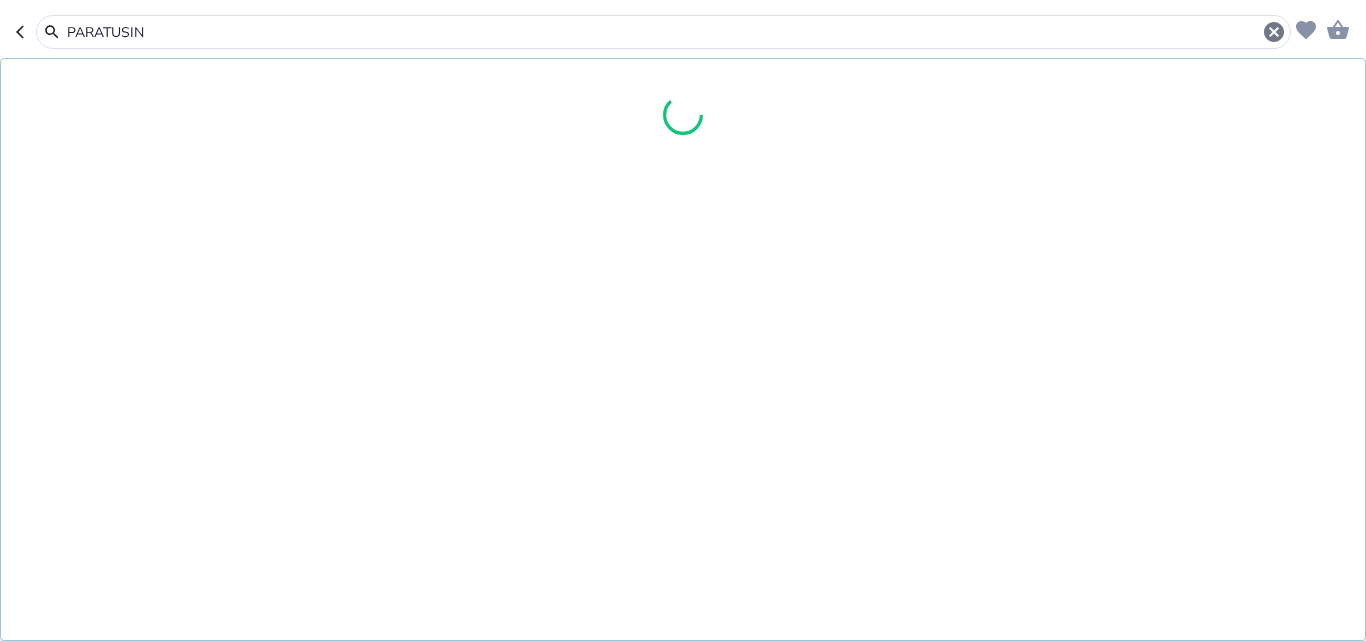 type on "PARATUSIN" 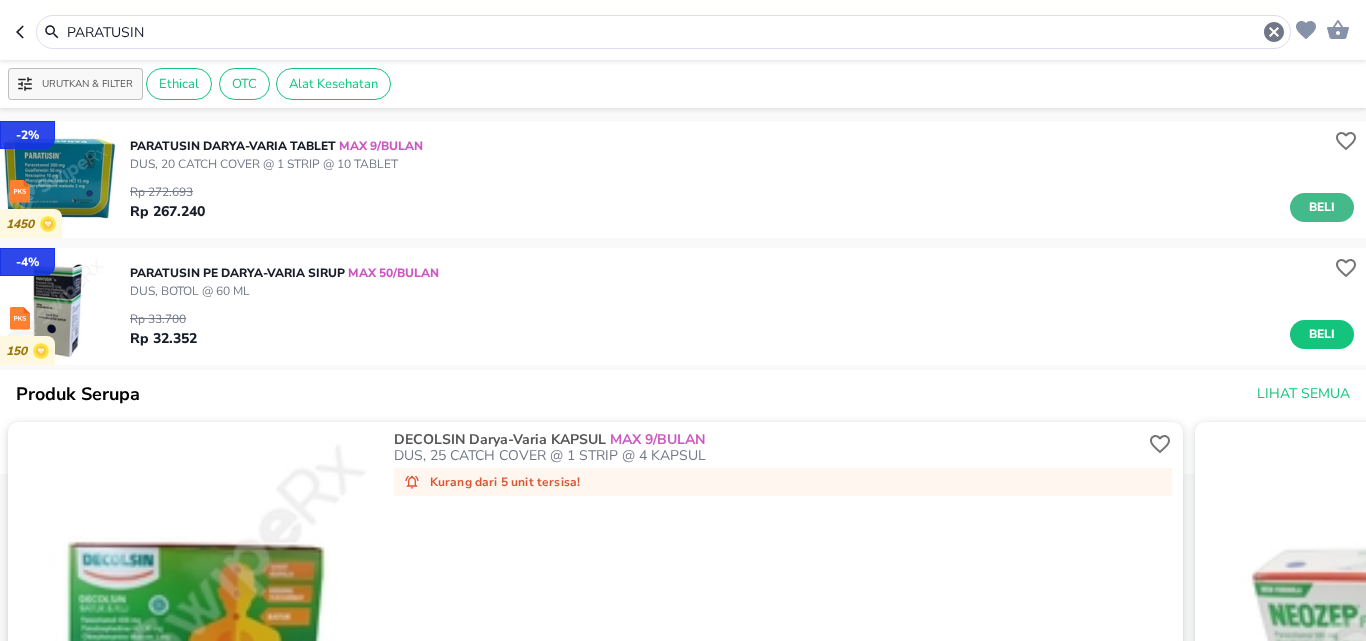 click on "Beli" at bounding box center (1322, 207) 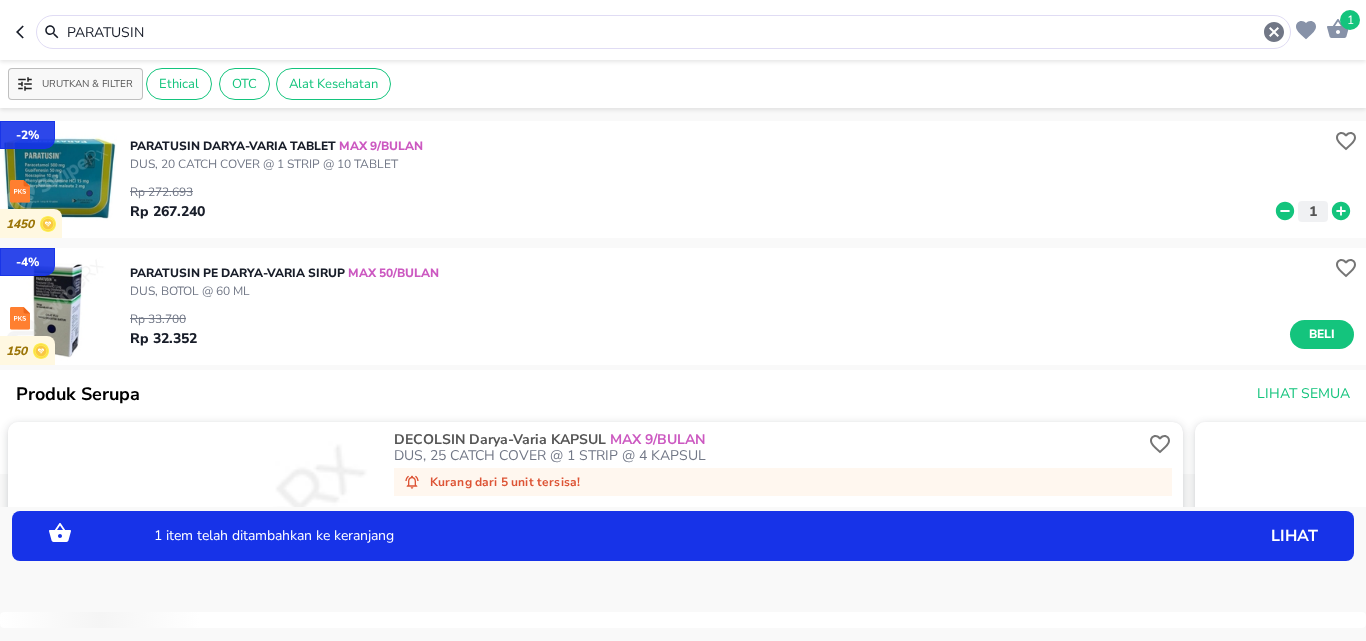 click 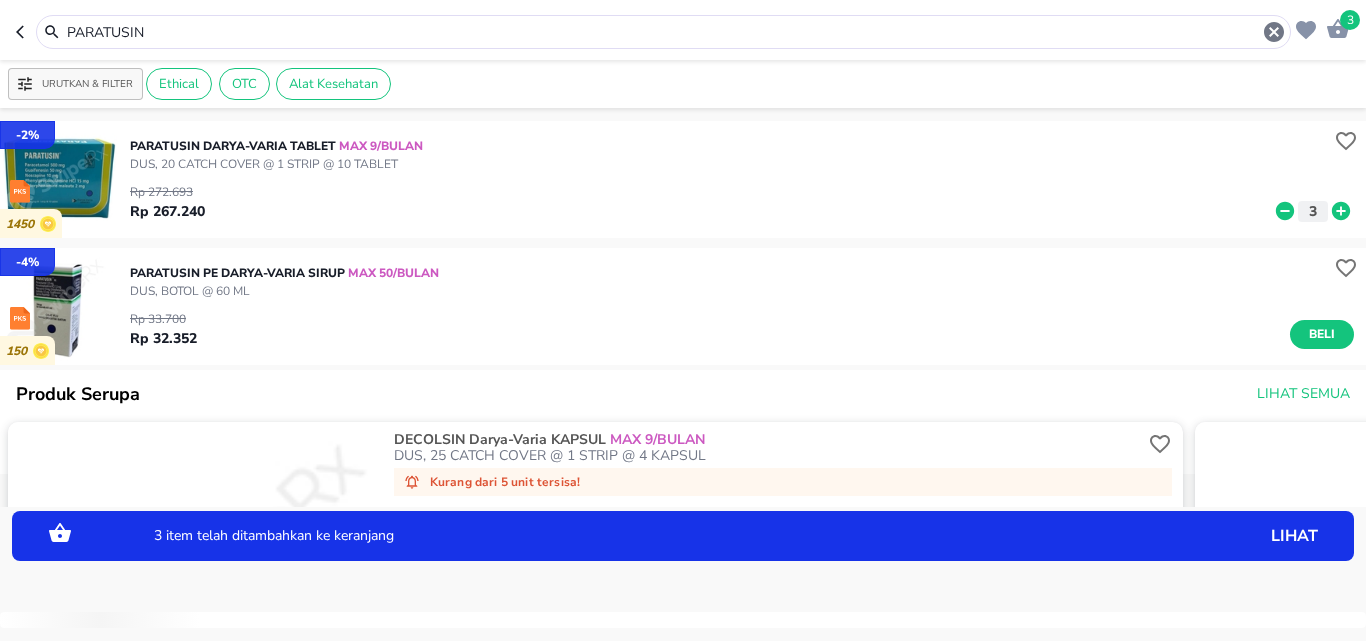 click 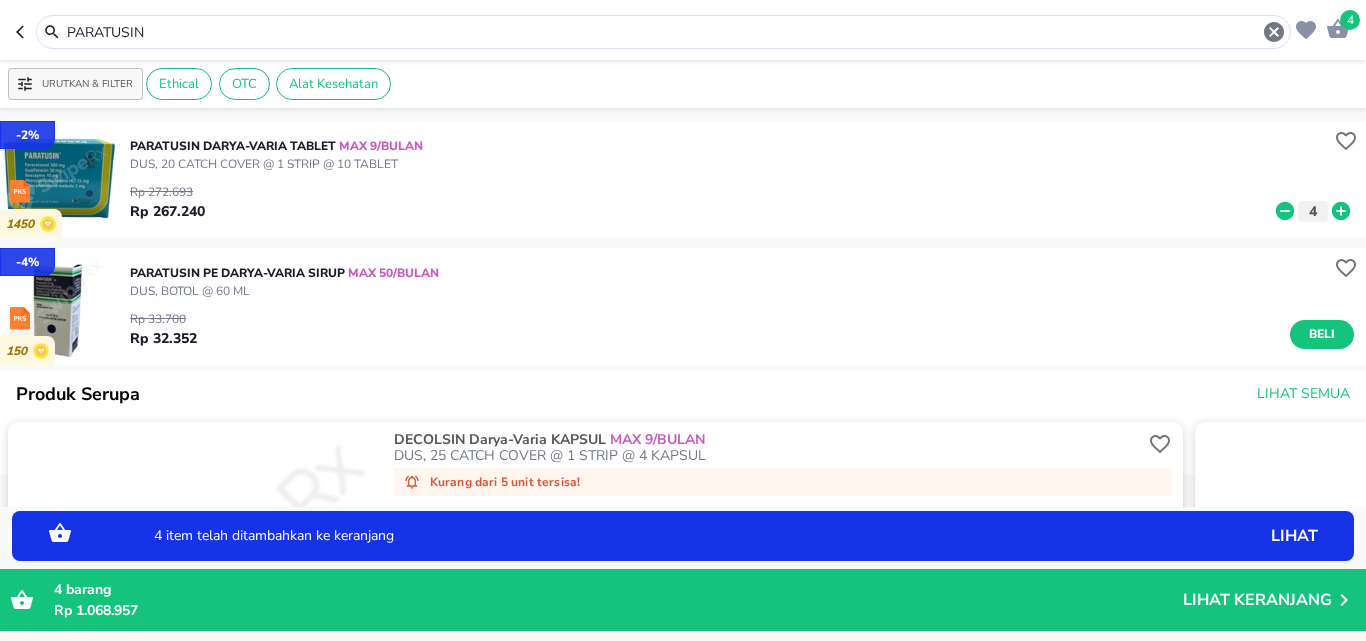 click on "Lihat Keranjang" at bounding box center (1257, 600) 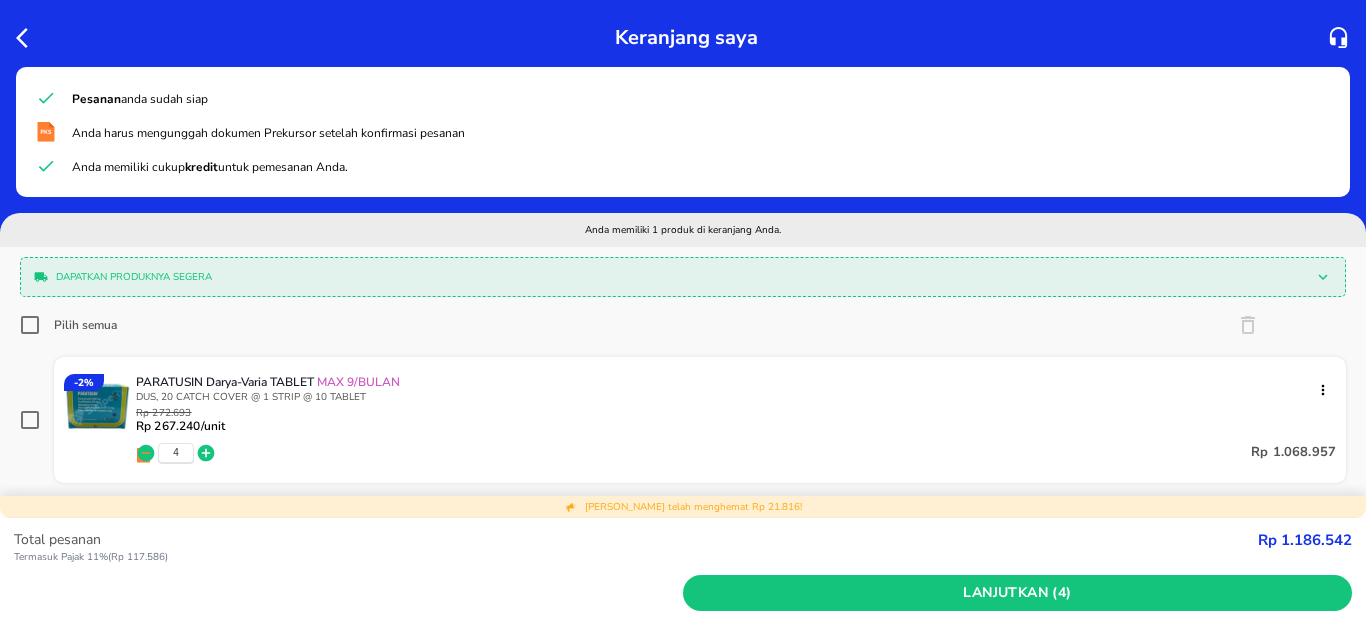 click on "Pilih semua" at bounding box center [30, 325] 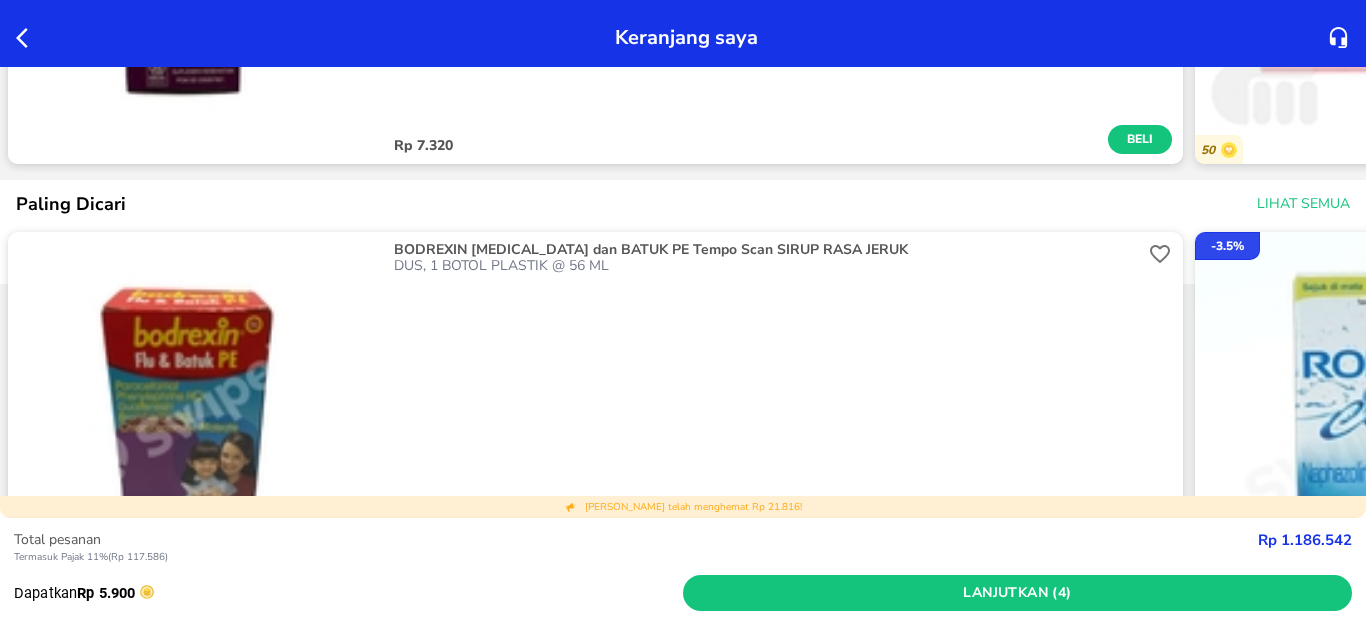 scroll, scrollTop: 800, scrollLeft: 0, axis: vertical 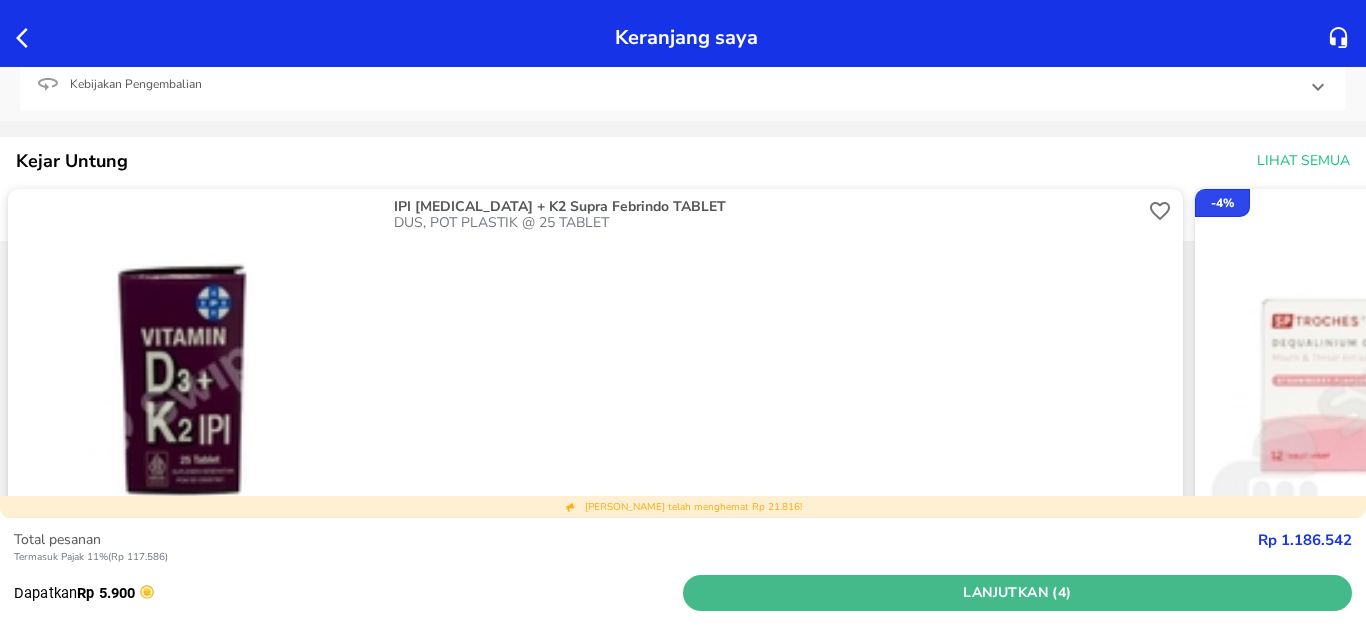 click on "Lanjutkan (4)" at bounding box center (1017, 593) 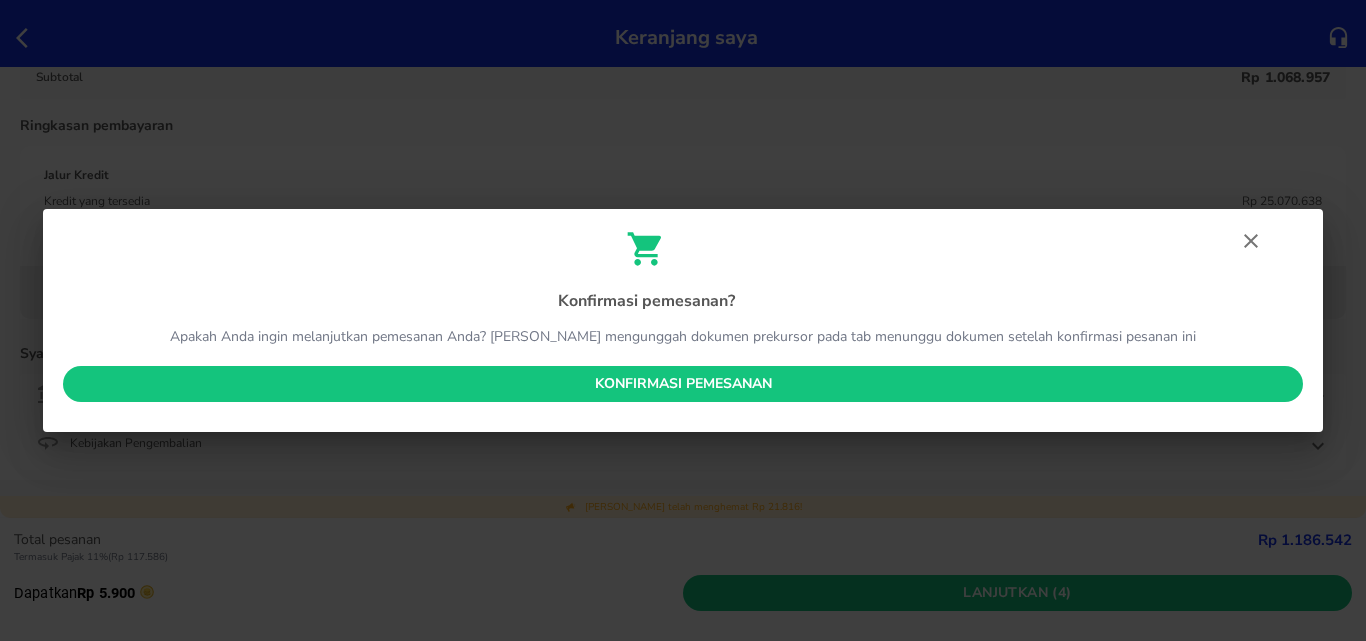 scroll, scrollTop: 800, scrollLeft: 0, axis: vertical 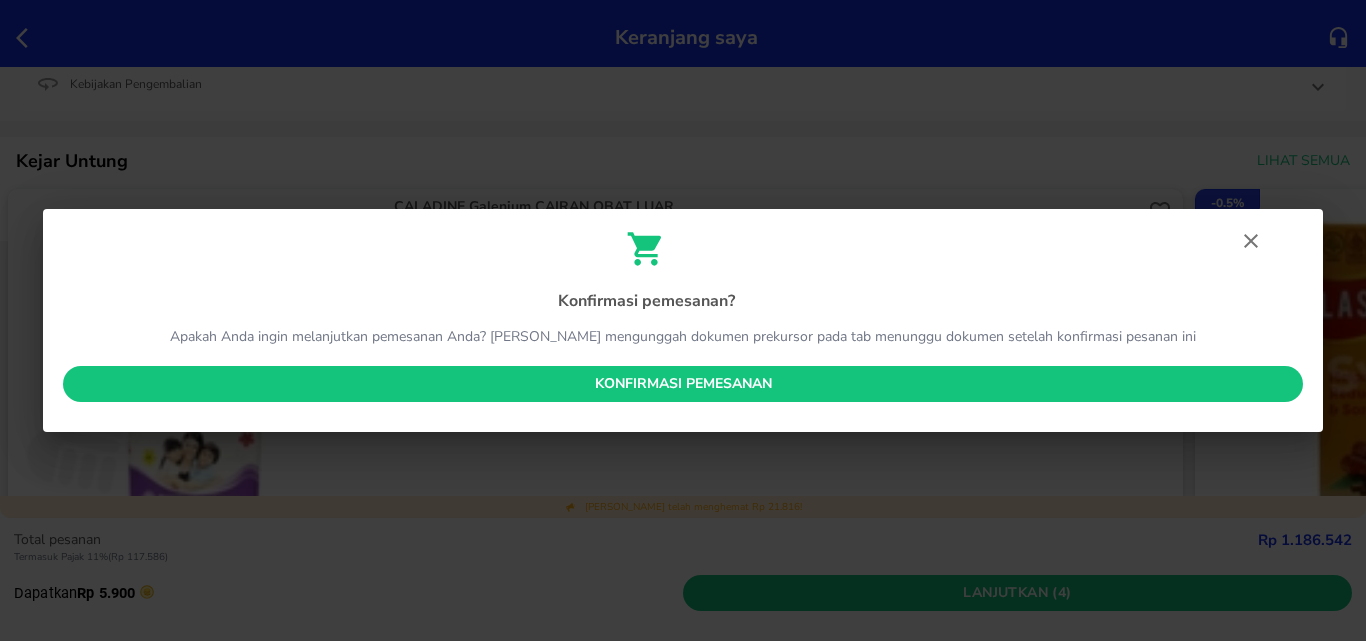 click on "Konfirmasi pemesanan" at bounding box center [683, 384] 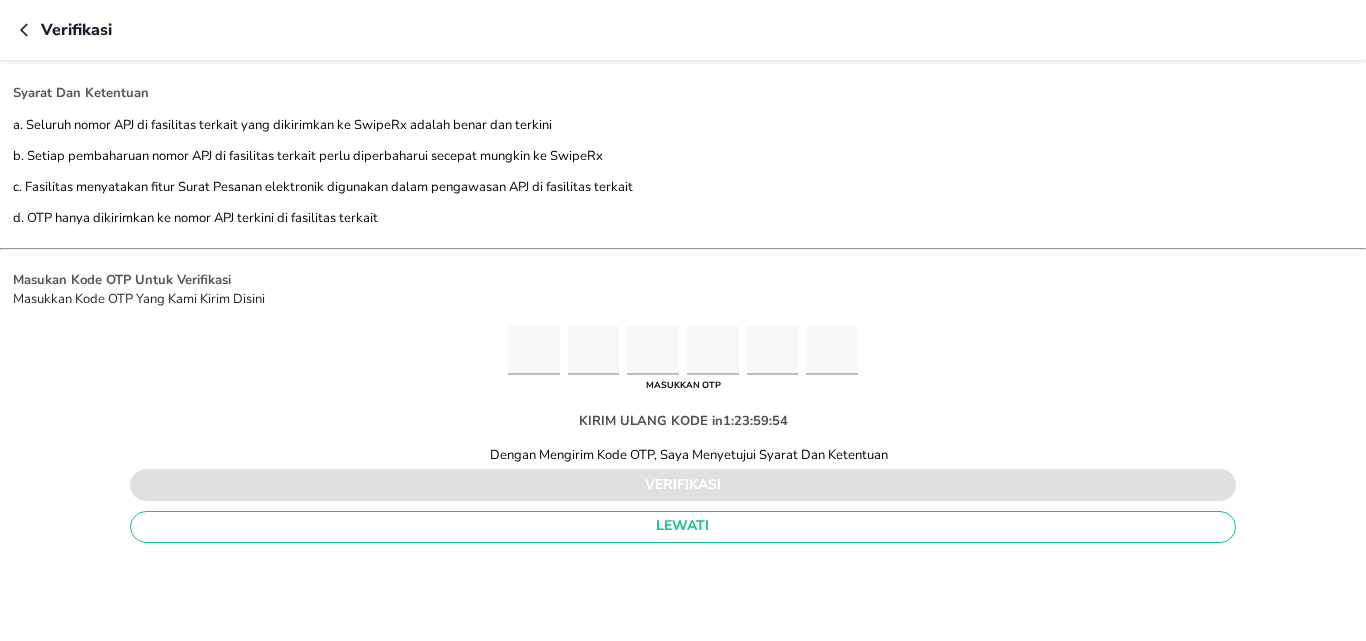 click at bounding box center (534, 350) 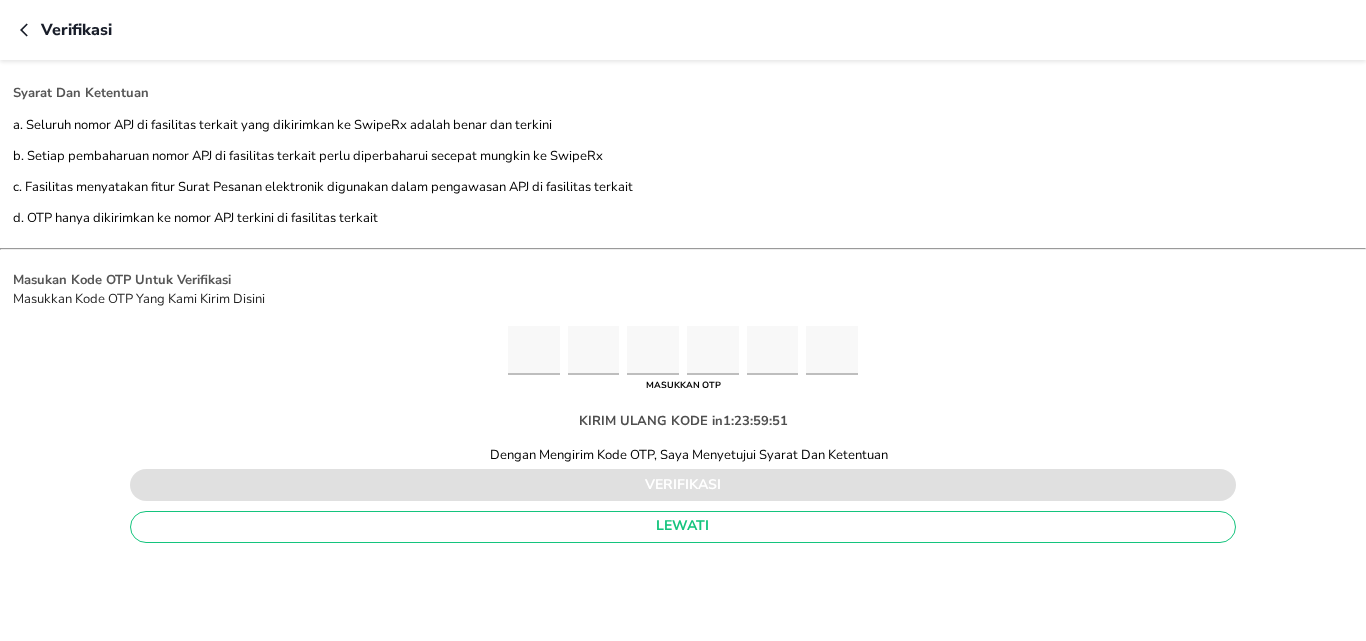 type on "8" 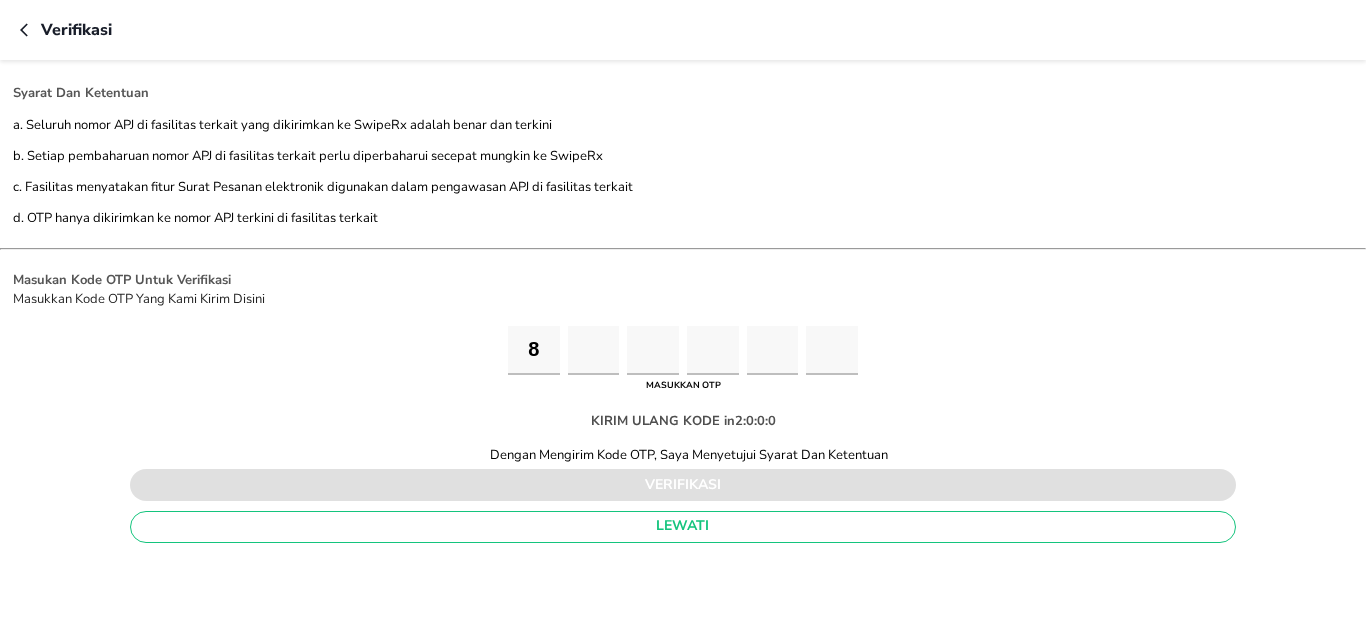 type on "7" 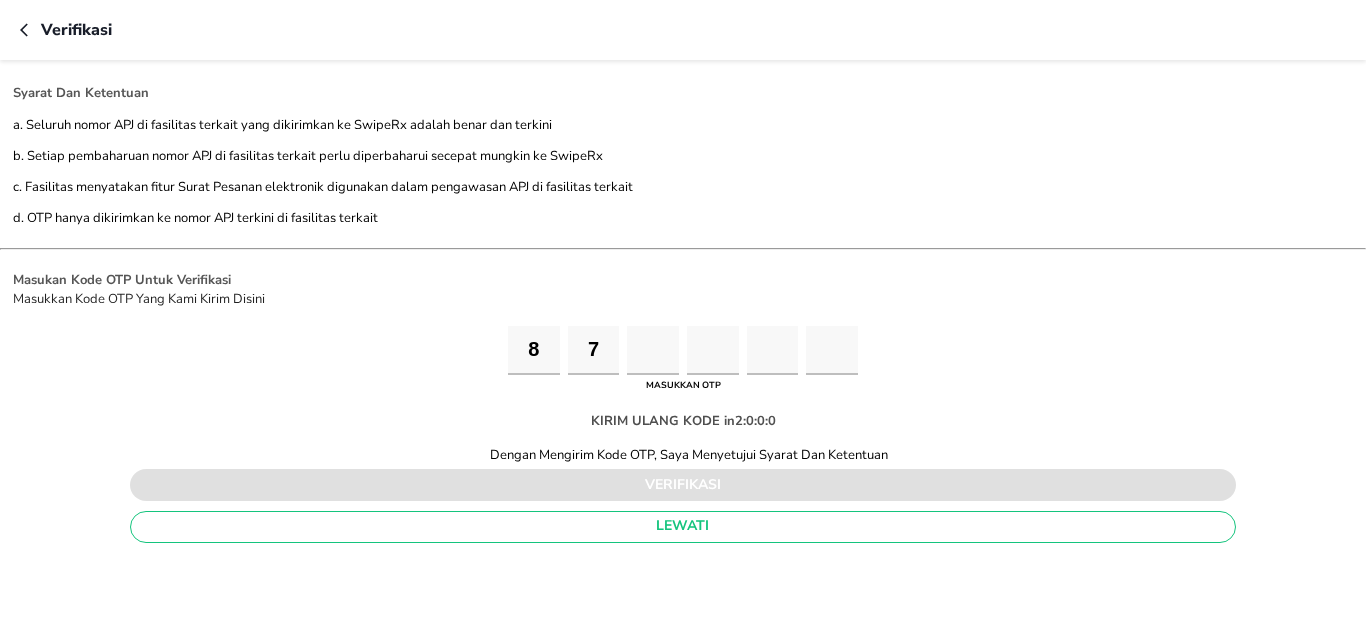 type on "2" 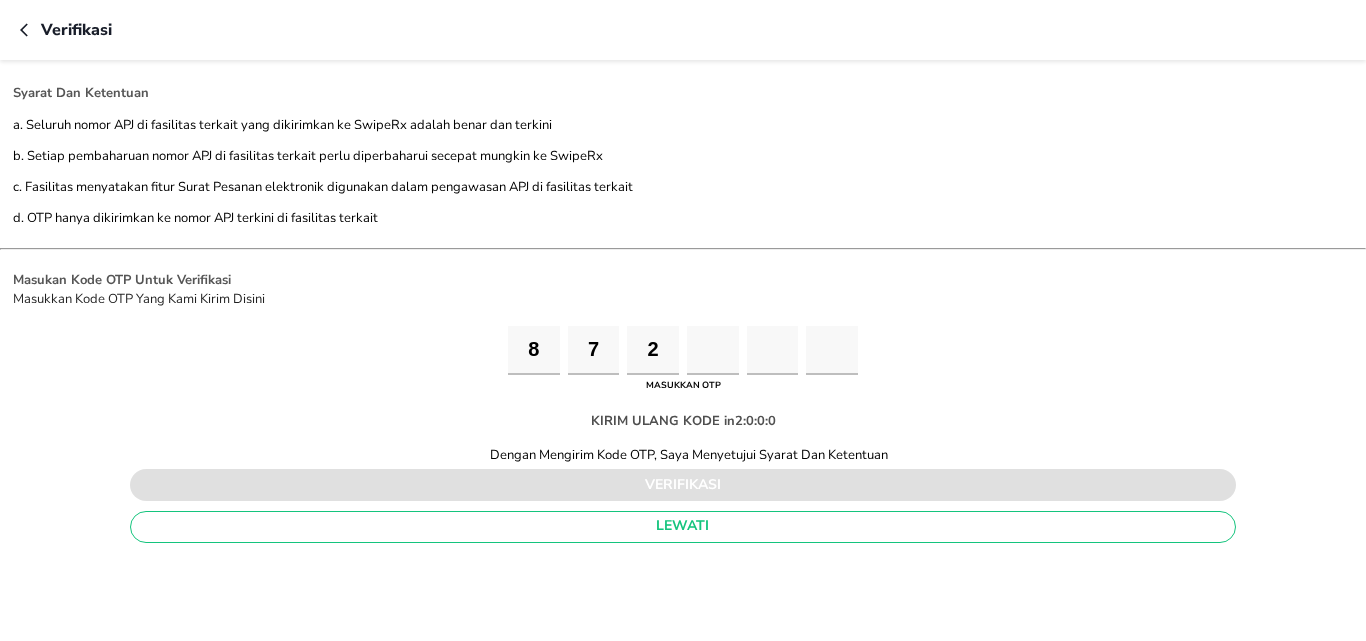 type on "8" 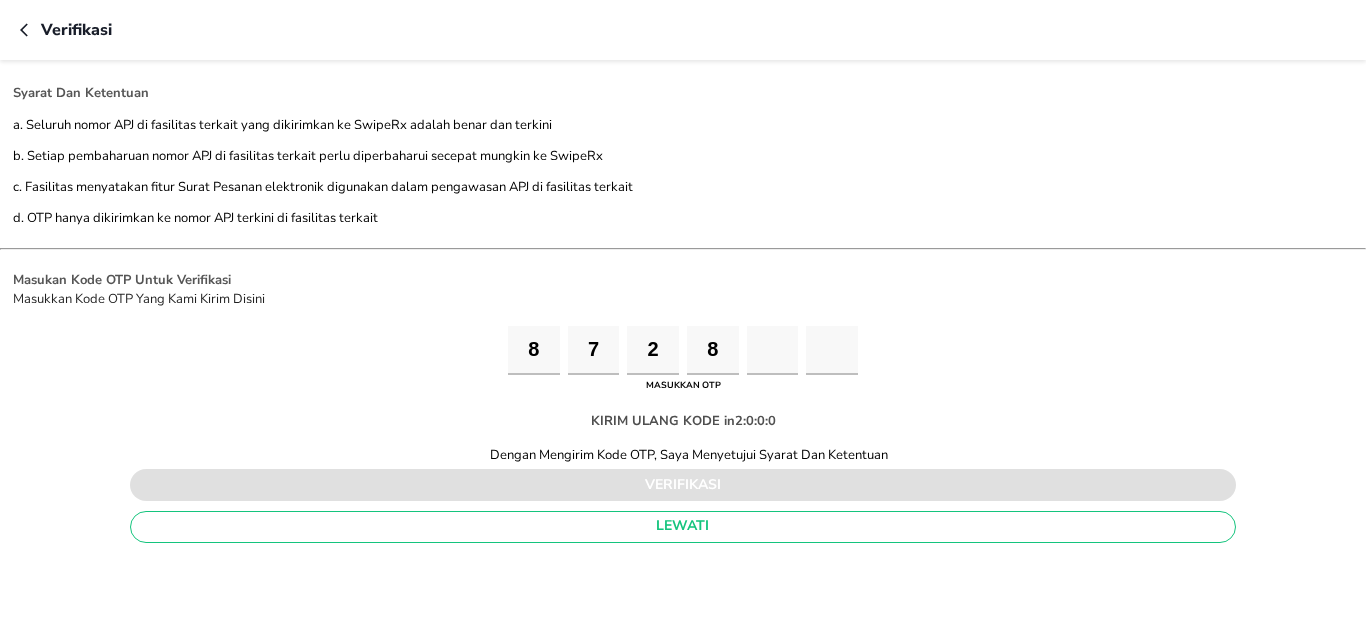 type on "8" 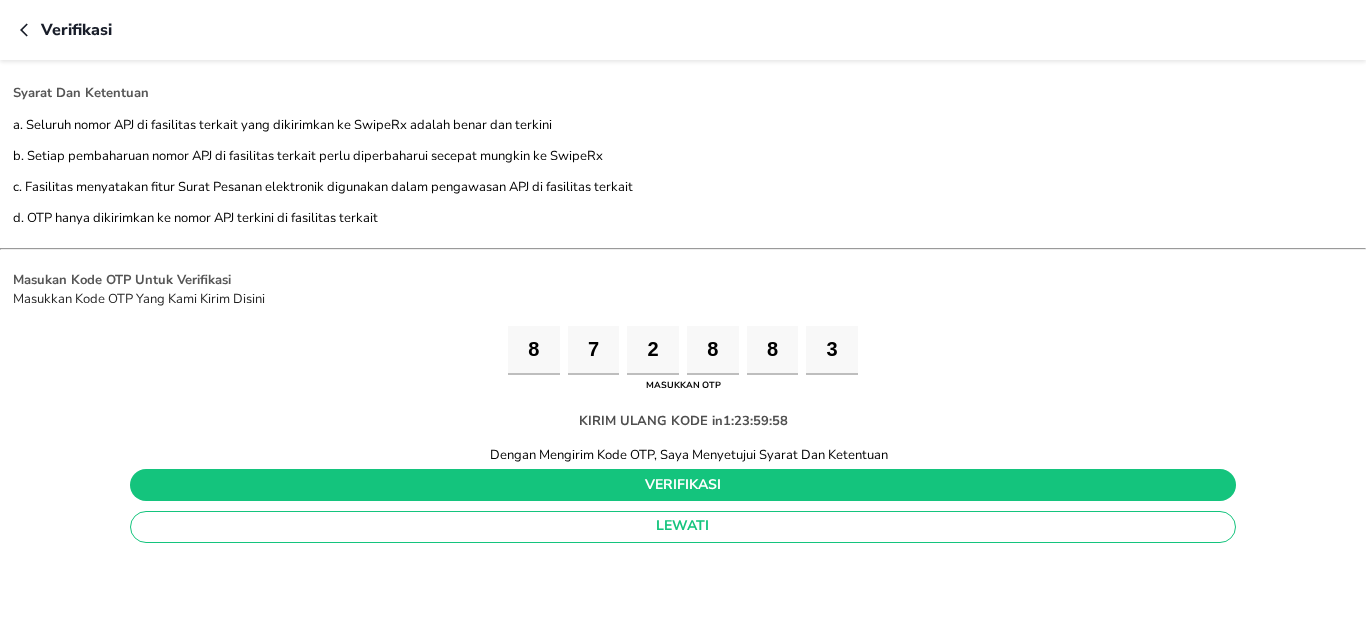 type on "3" 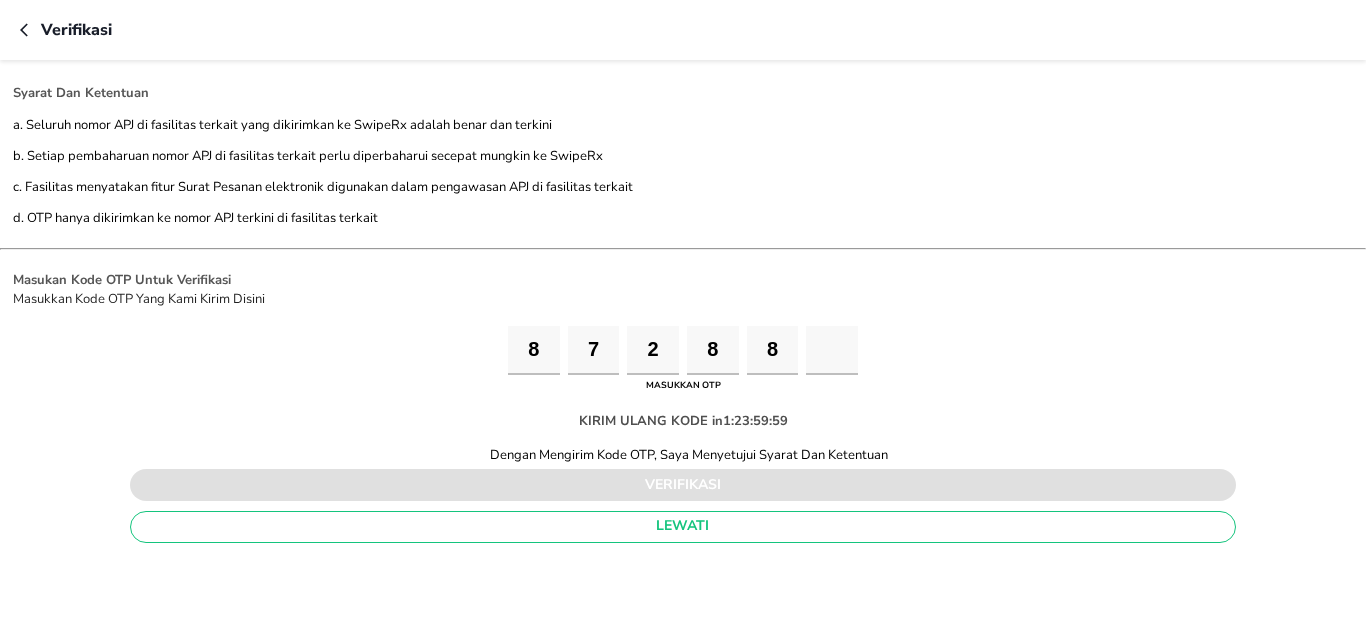 type on "3" 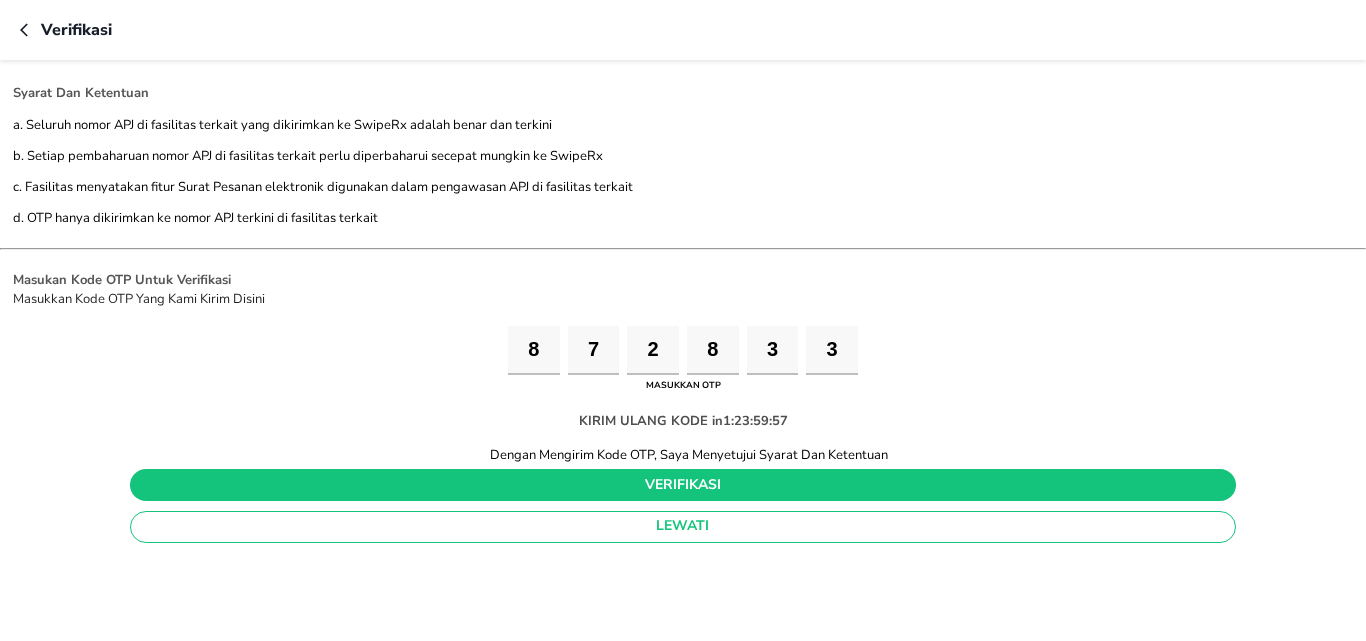type on "3" 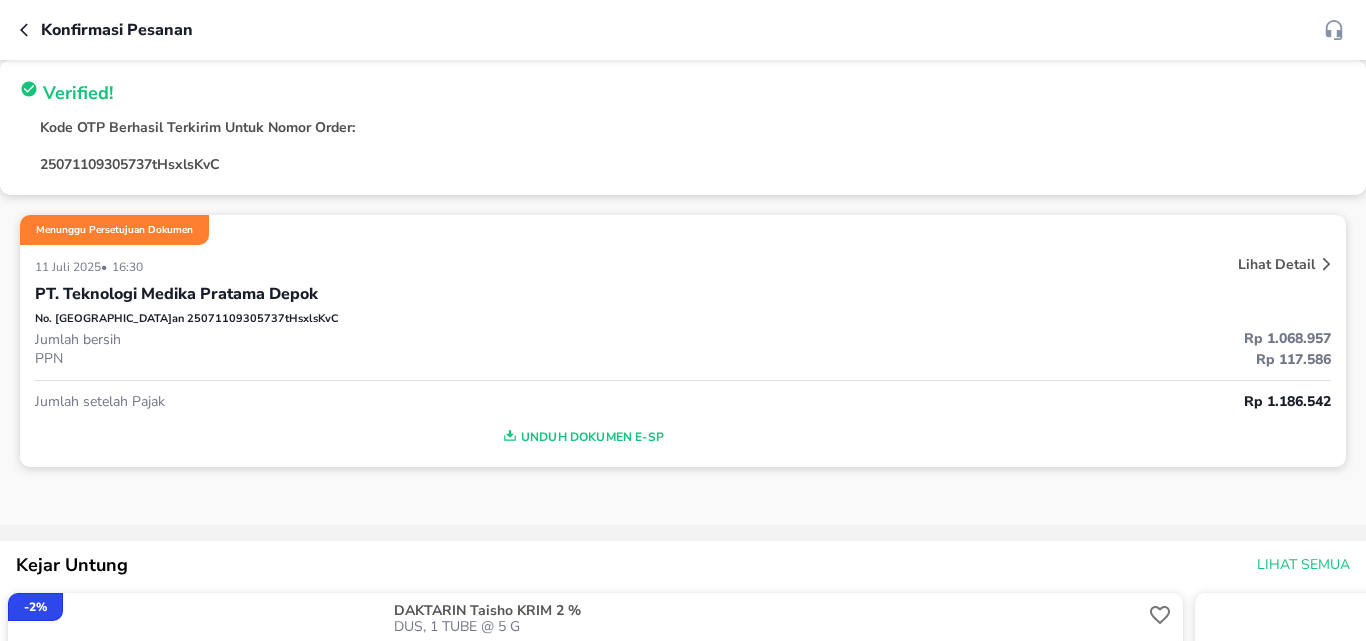click on "Unduh Dokumen e-SP" at bounding box center (581, 437) 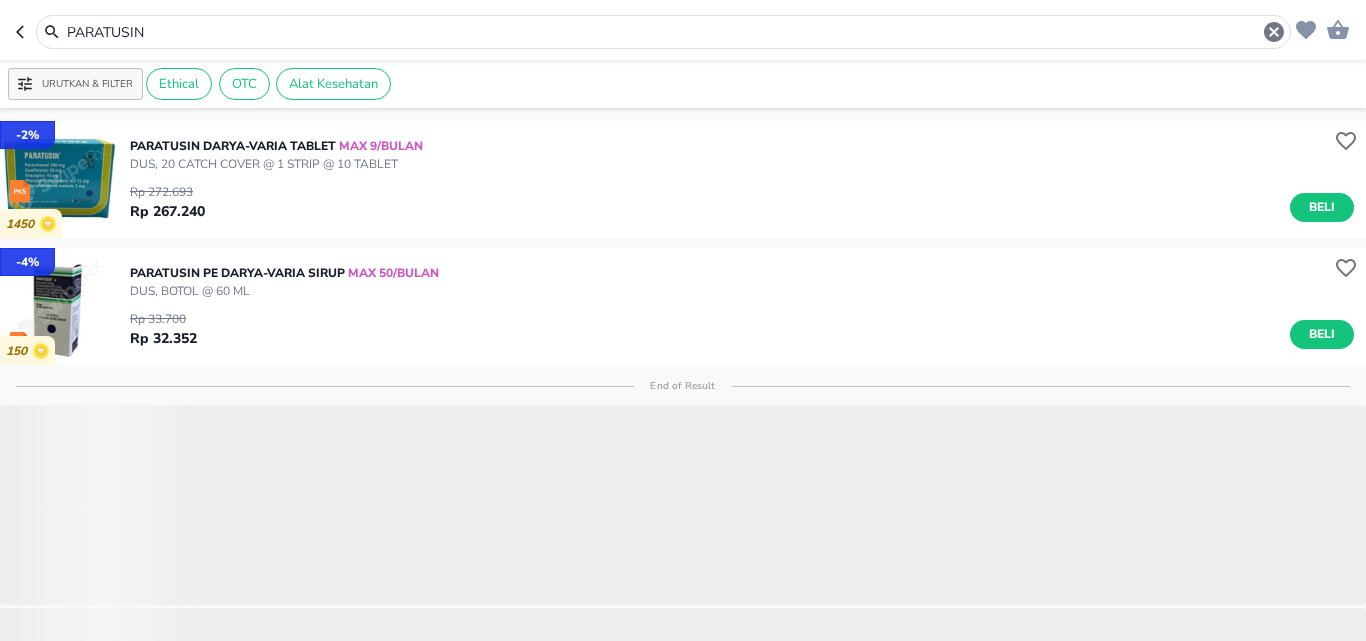 click 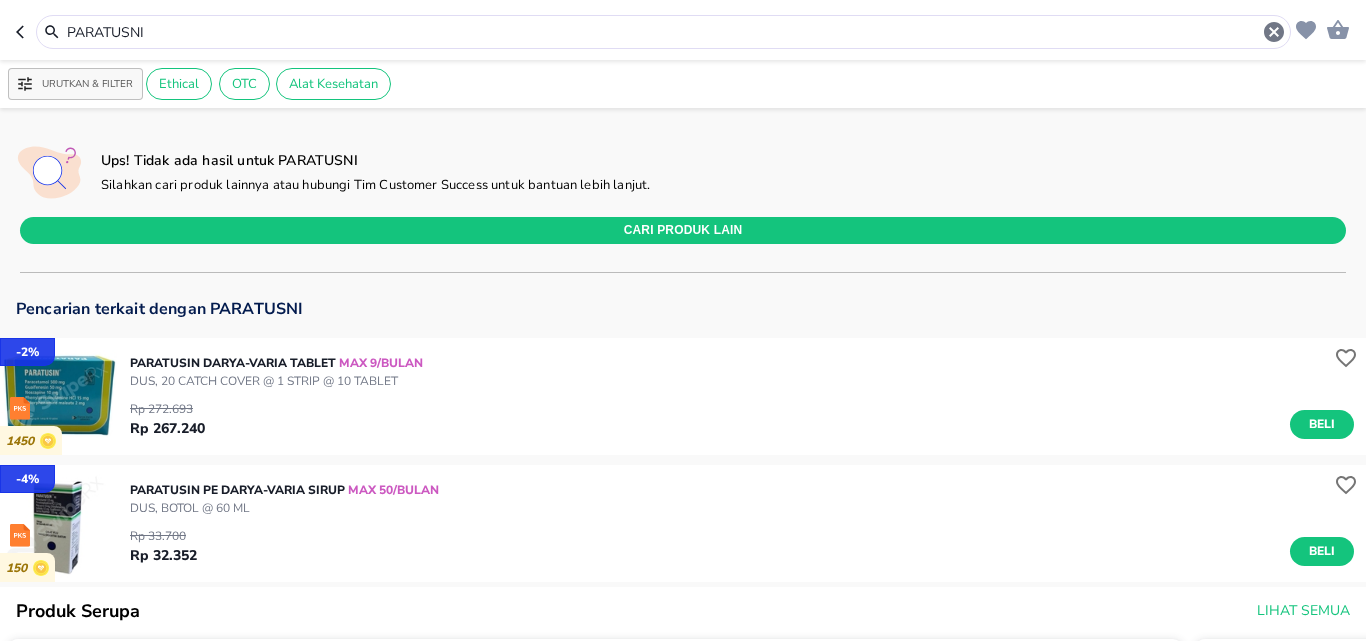click 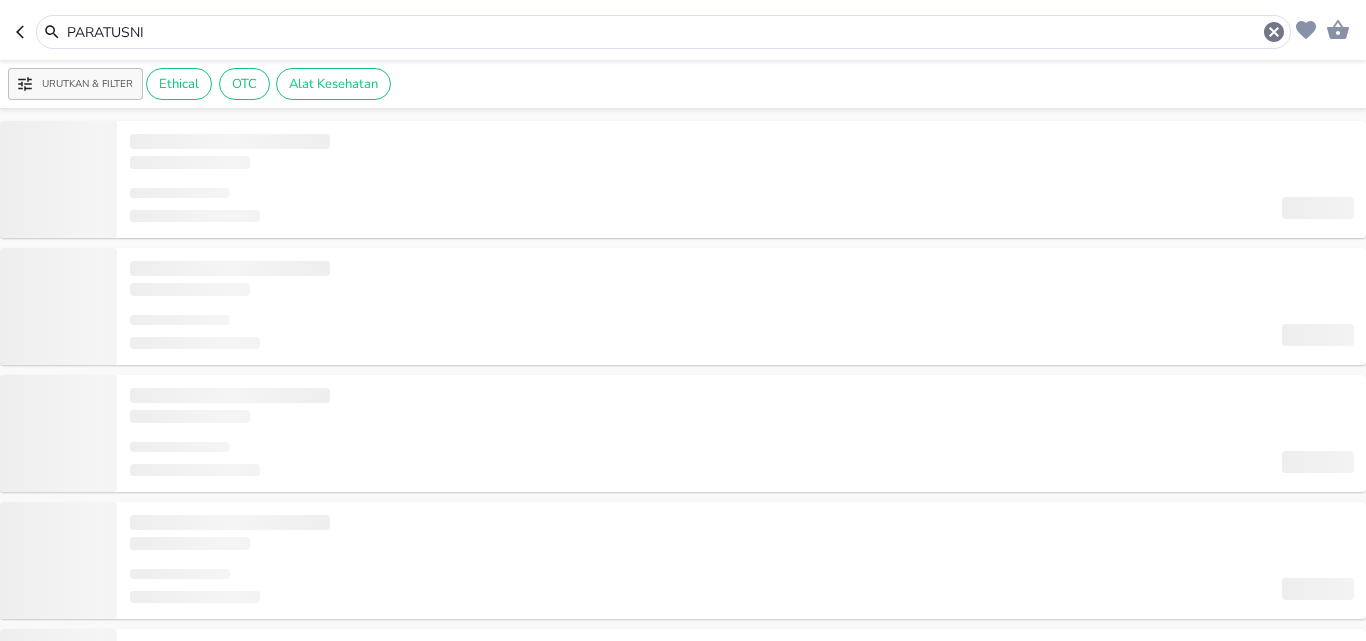 type on "divask" 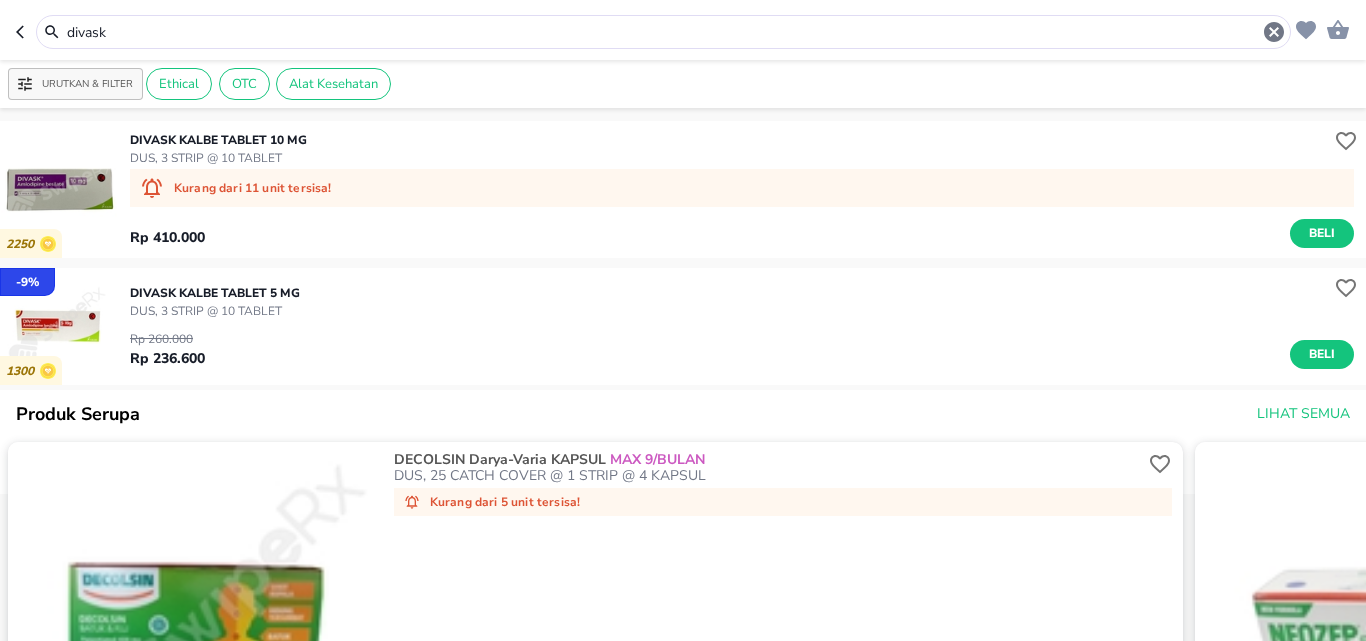 click 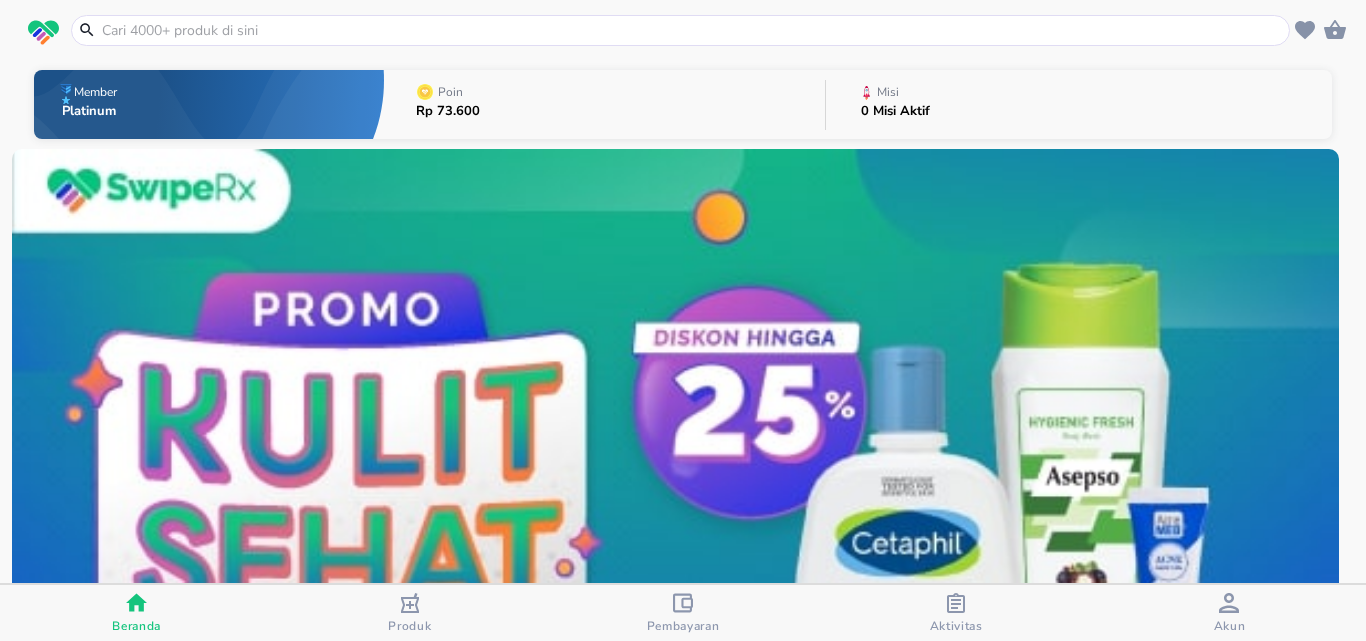 scroll, scrollTop: 500, scrollLeft: 0, axis: vertical 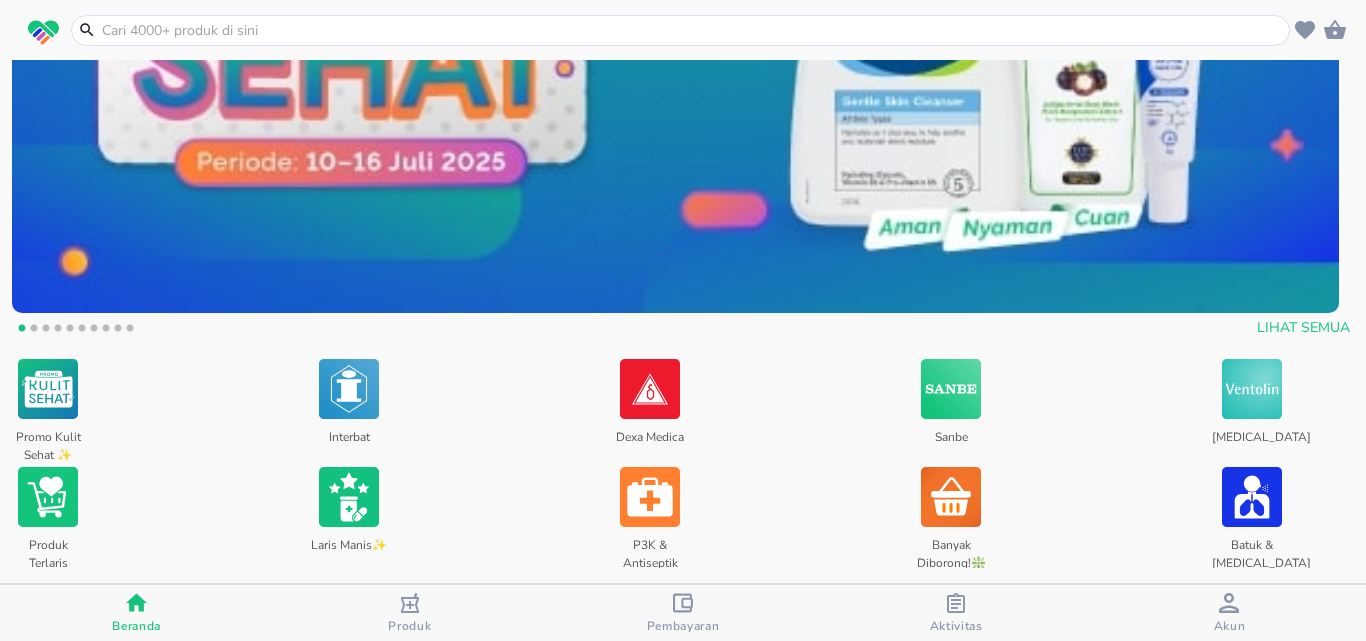 click 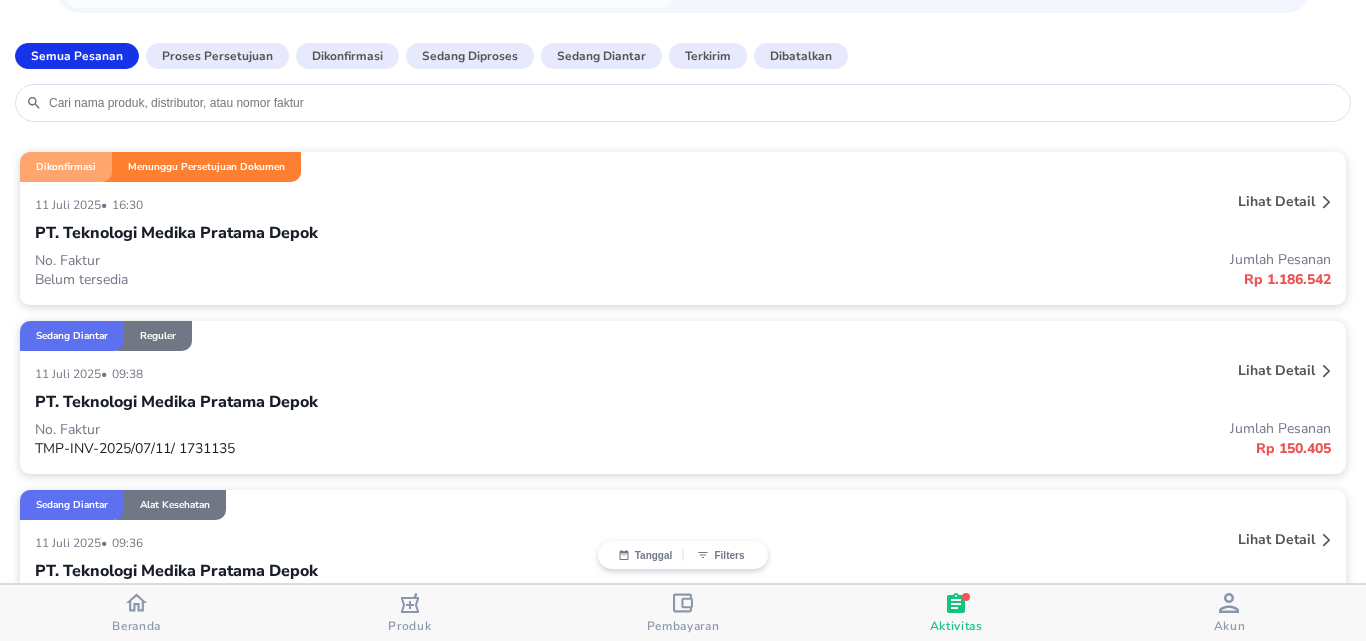 scroll, scrollTop: 300, scrollLeft: 0, axis: vertical 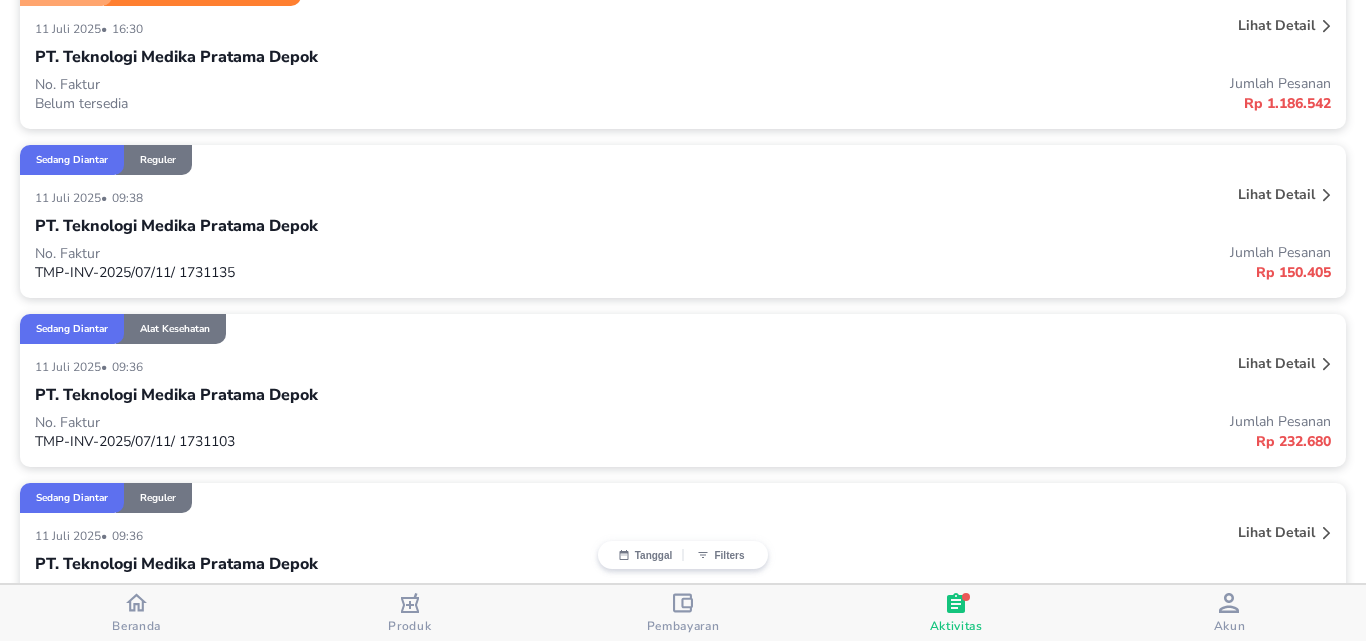 click on "Lihat detail" at bounding box center (1276, 194) 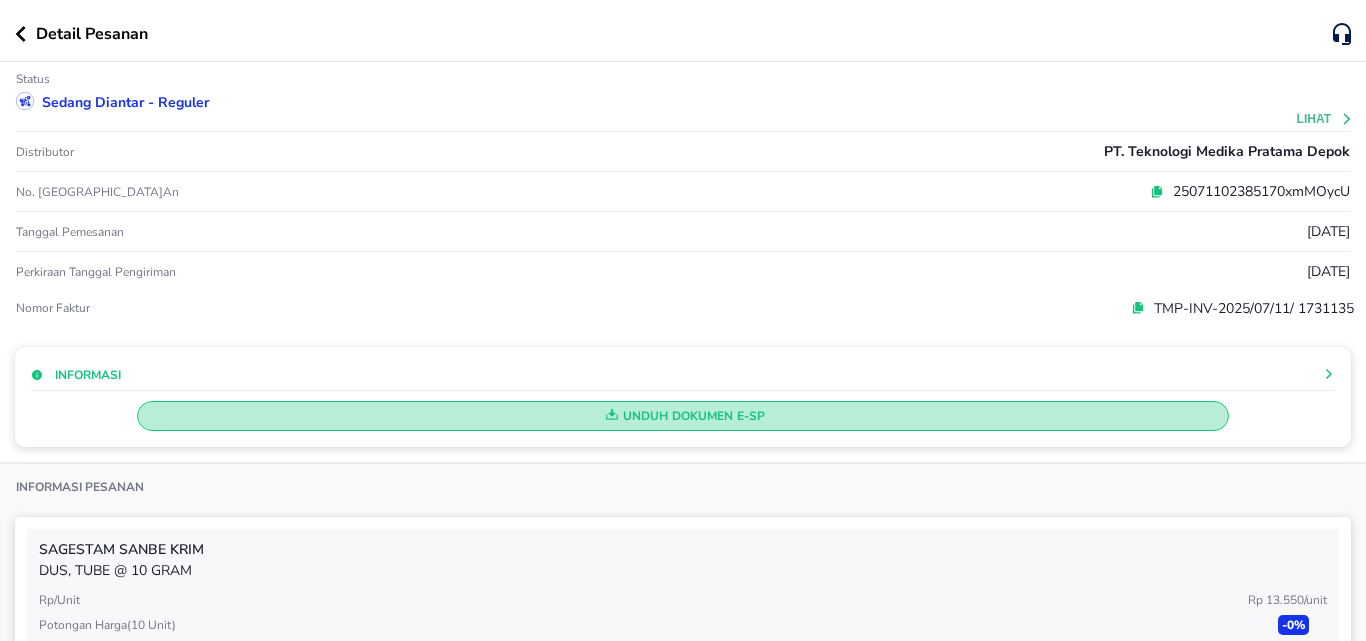 click on "Unduh Dokumen e-SP" at bounding box center [683, 416] 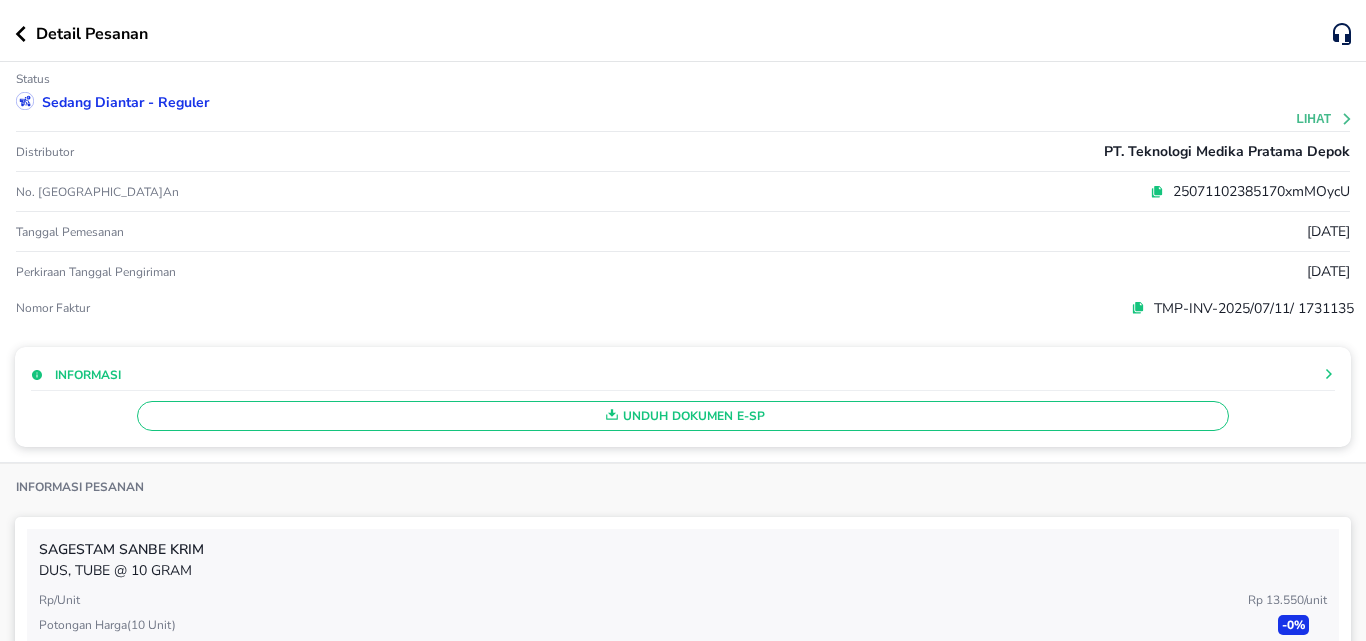 click on "Detail Pesanan" at bounding box center [674, 34] 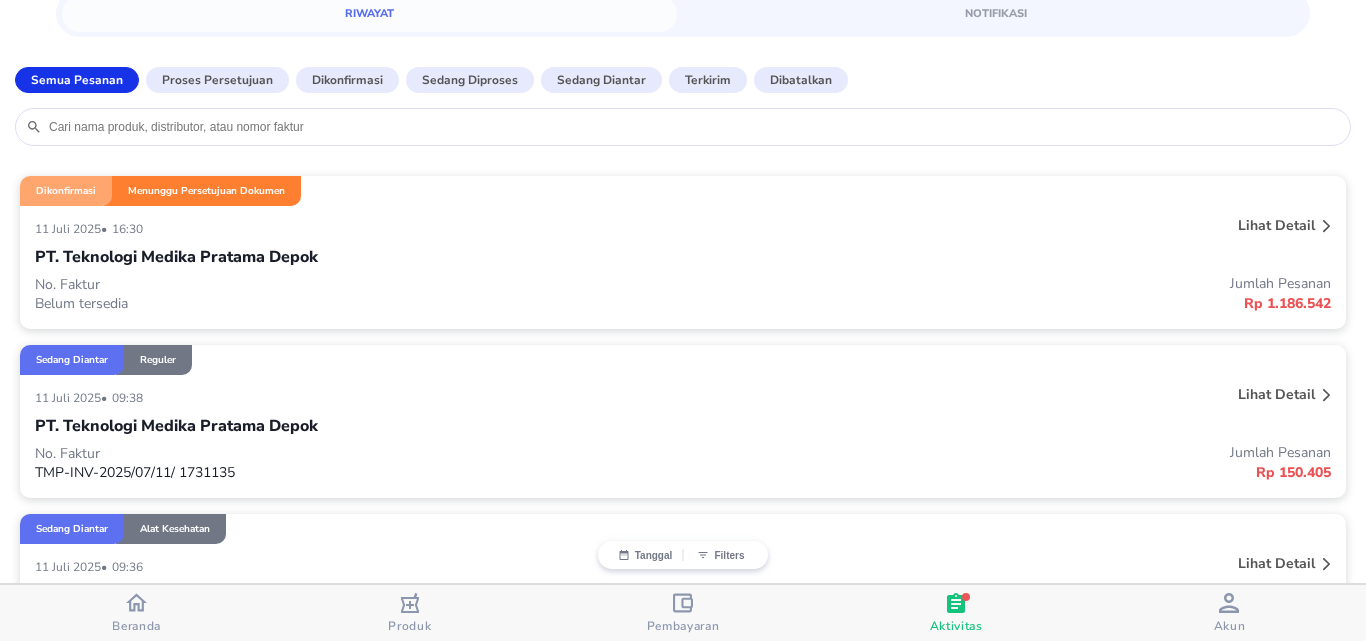 scroll, scrollTop: 300, scrollLeft: 0, axis: vertical 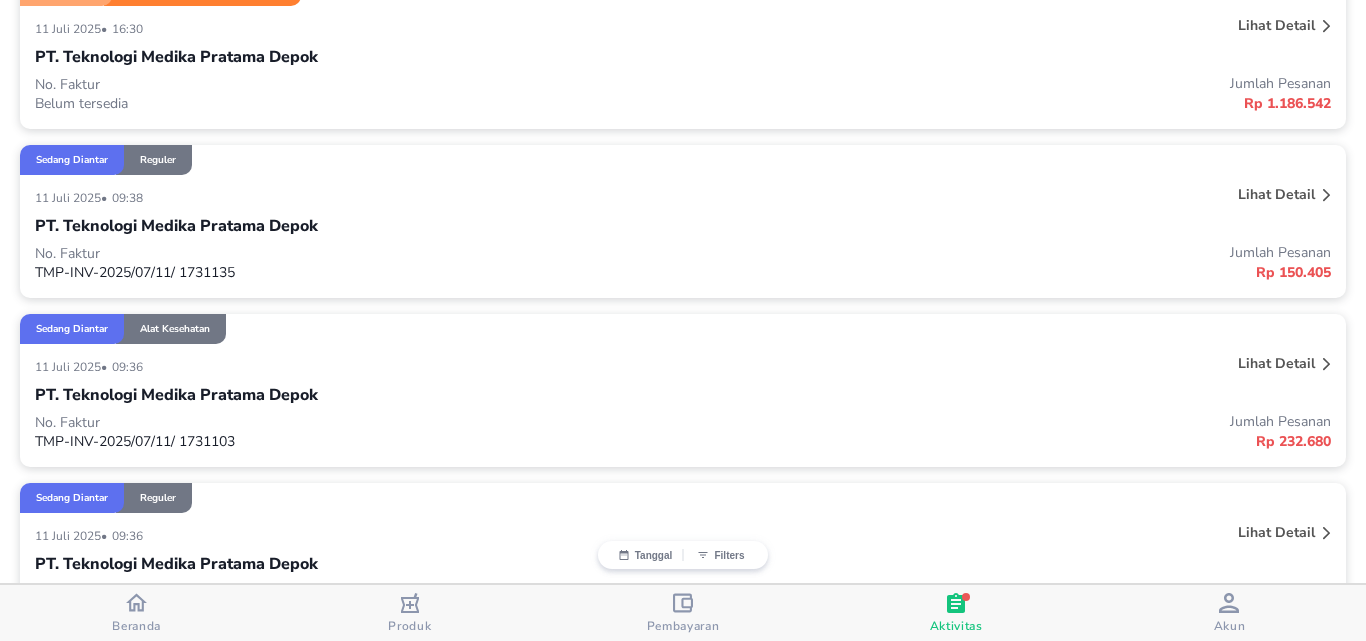 click on "Lihat detail" at bounding box center (1276, 363) 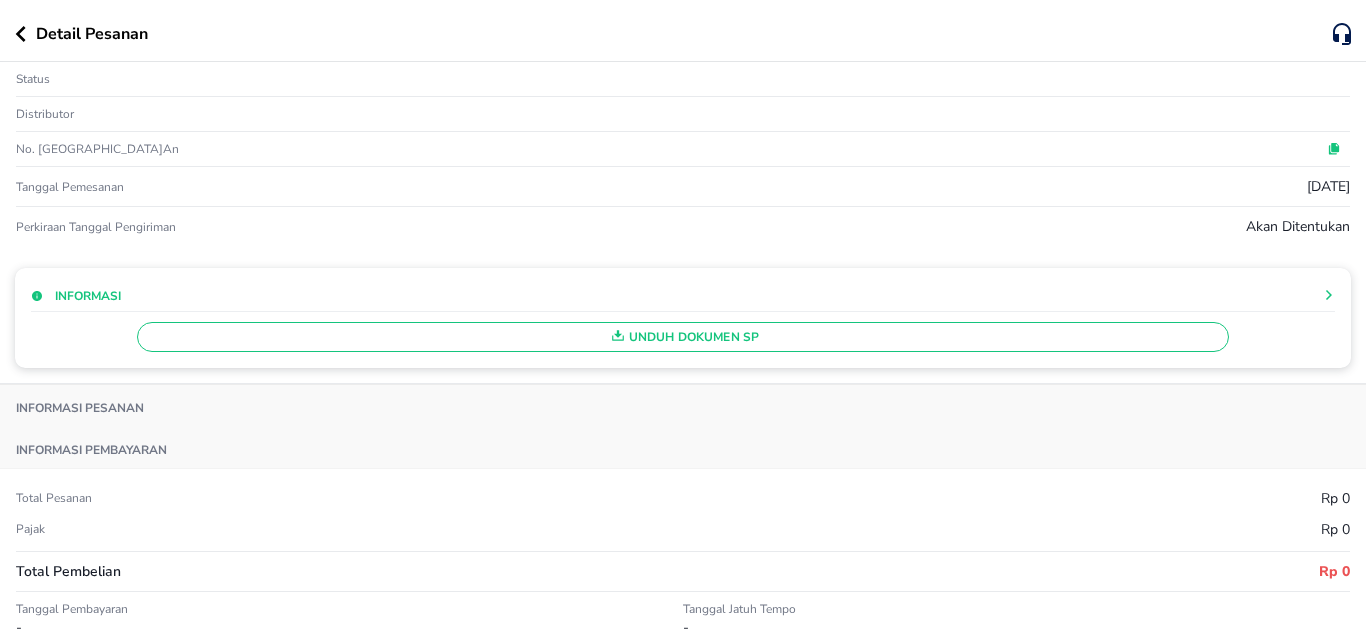 click on "Unduh Dokumen SP" at bounding box center (683, 337) 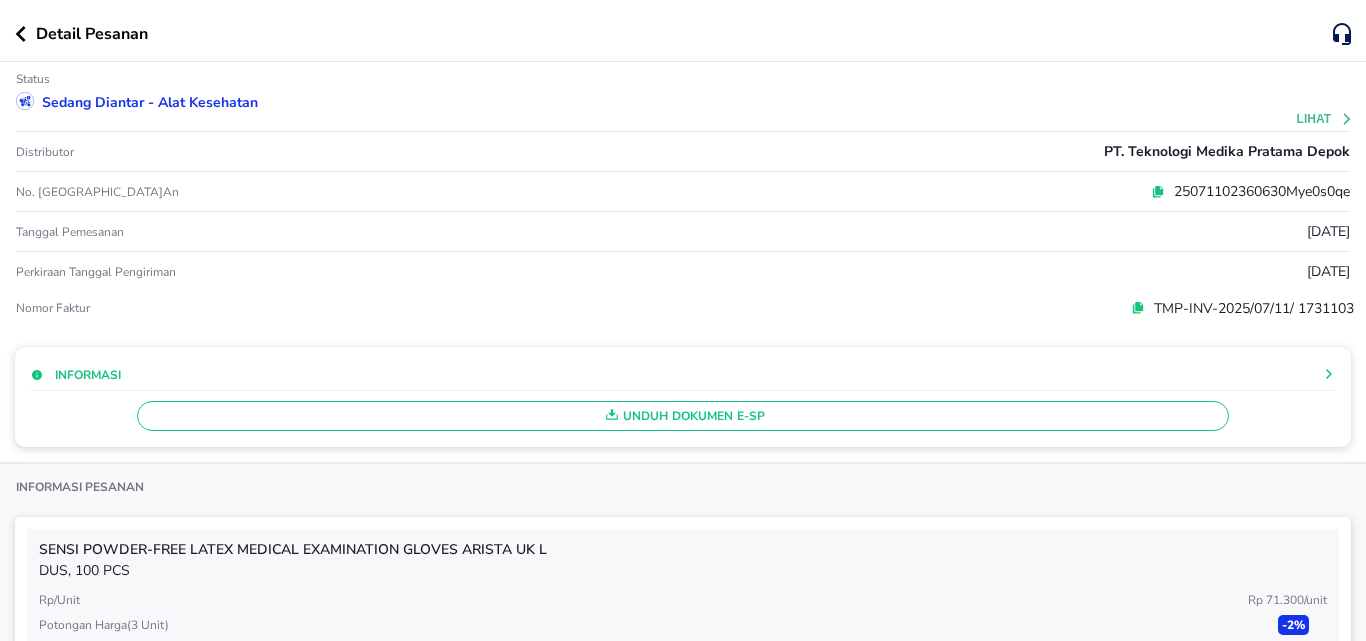 click on "Informasi Unduh Dokumen e-SP" at bounding box center (683, 394) 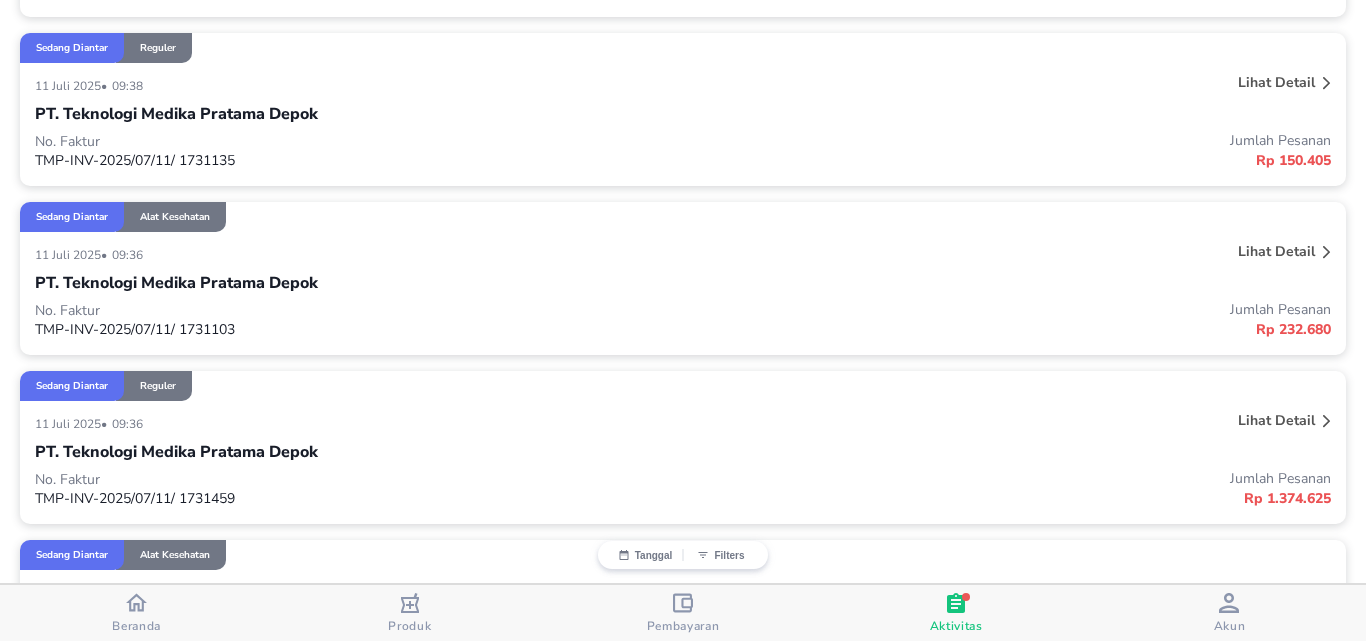 scroll, scrollTop: 500, scrollLeft: 0, axis: vertical 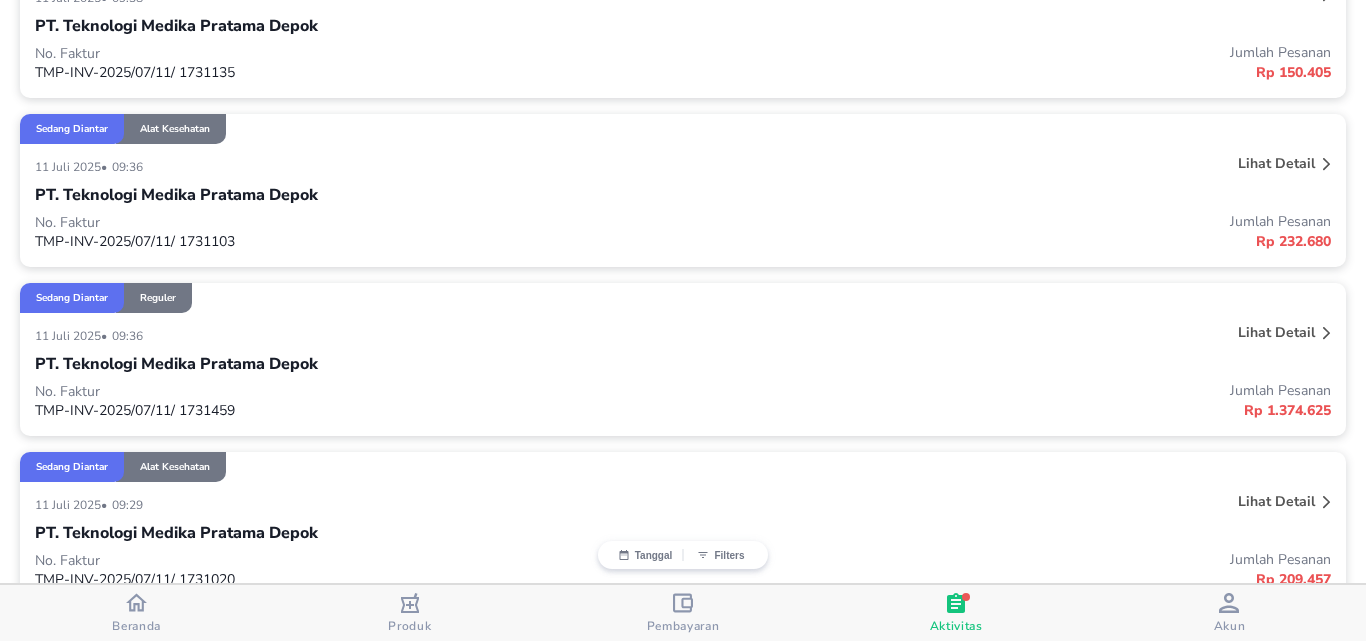 click on "Lihat detail" at bounding box center [1276, 332] 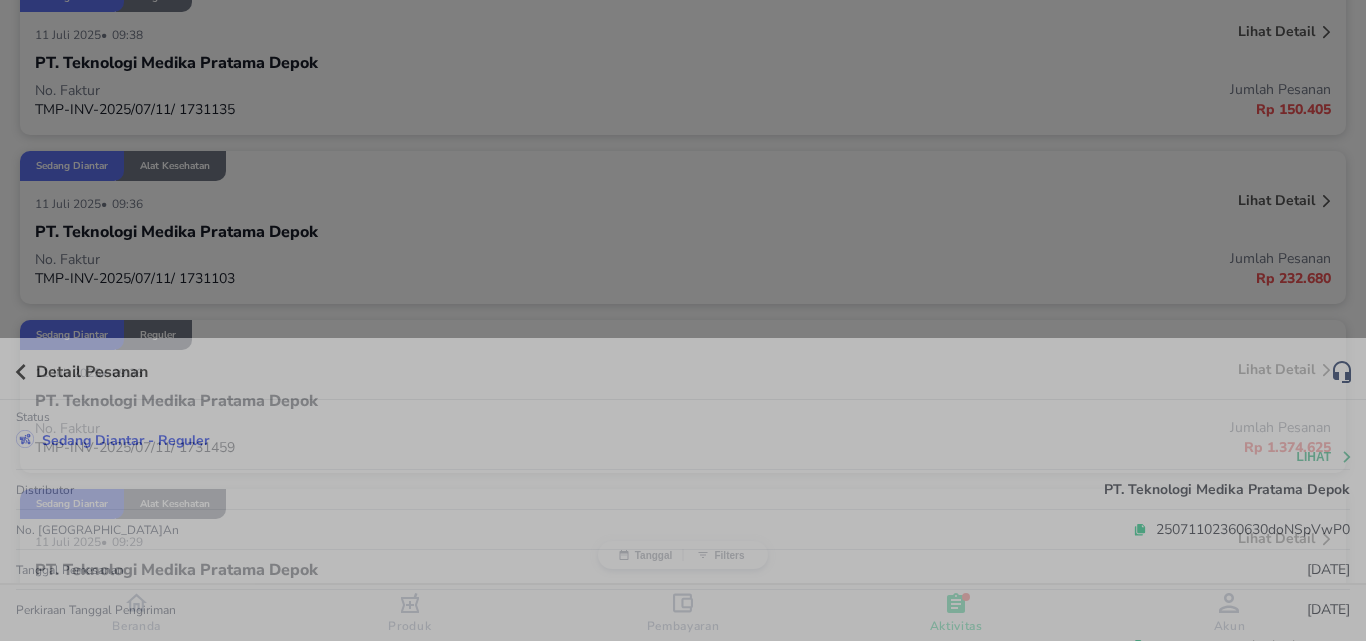 scroll, scrollTop: 500, scrollLeft: 0, axis: vertical 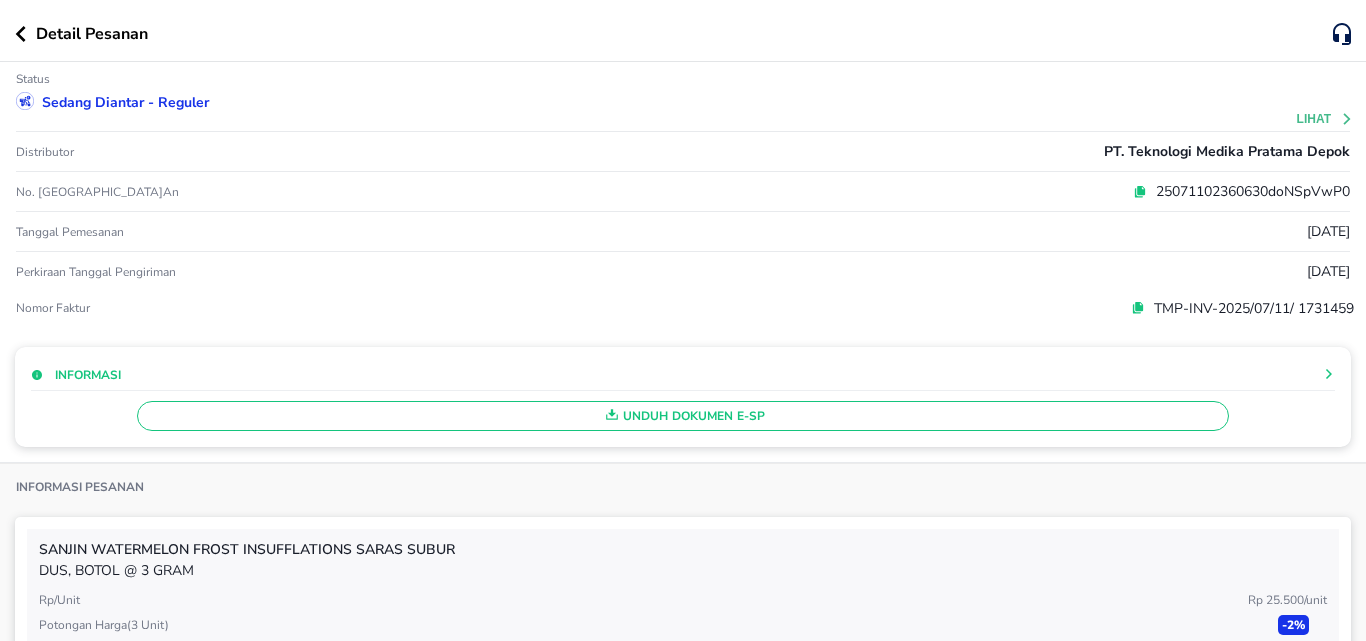click on "Unduh Dokumen e-SP" at bounding box center (683, 416) 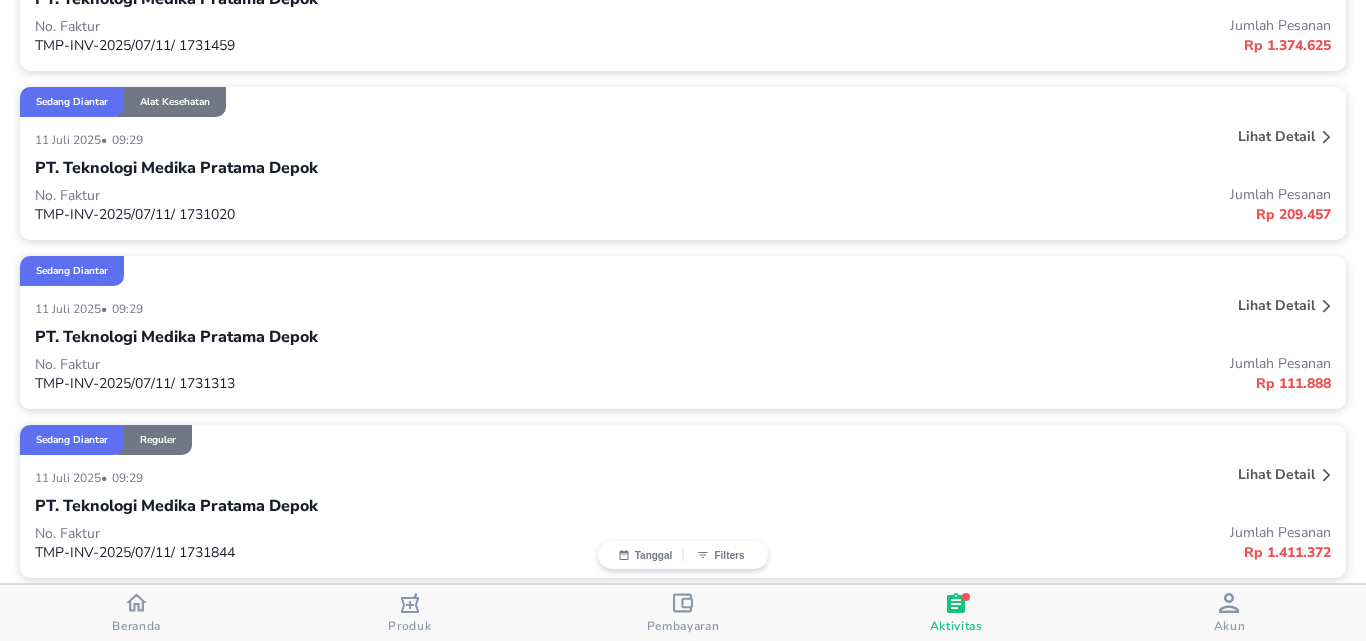 scroll, scrollTop: 900, scrollLeft: 0, axis: vertical 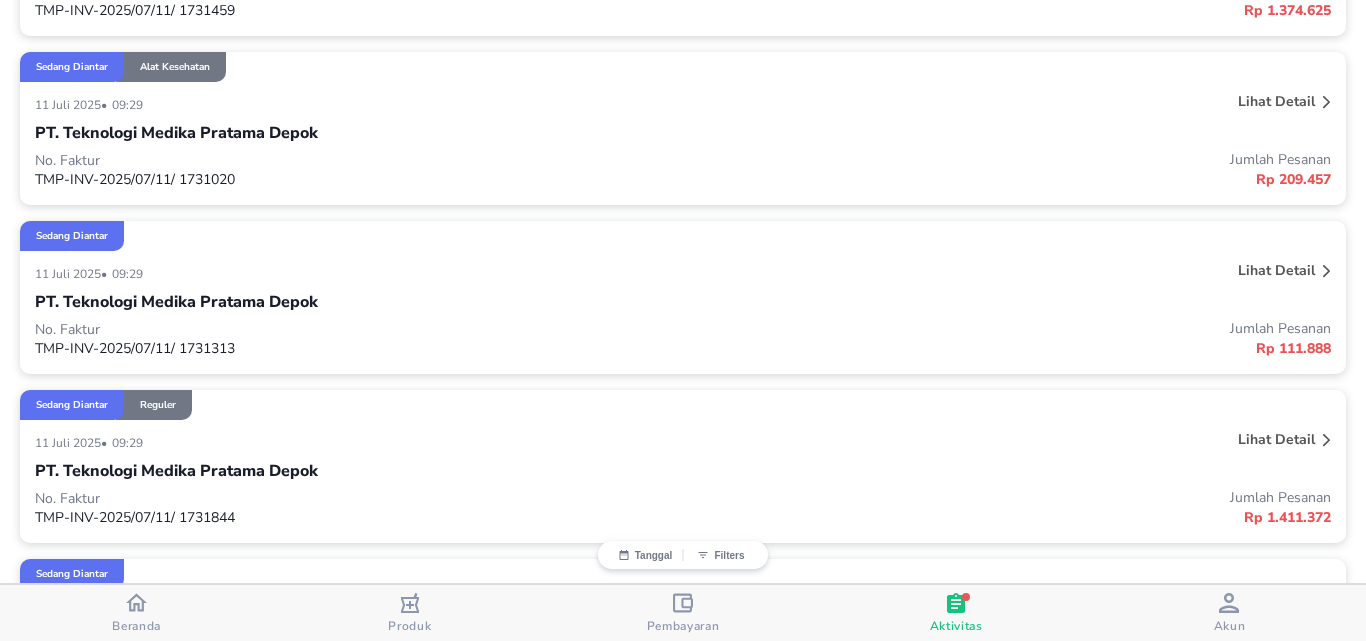 click on "Lihat detail" at bounding box center (1276, 101) 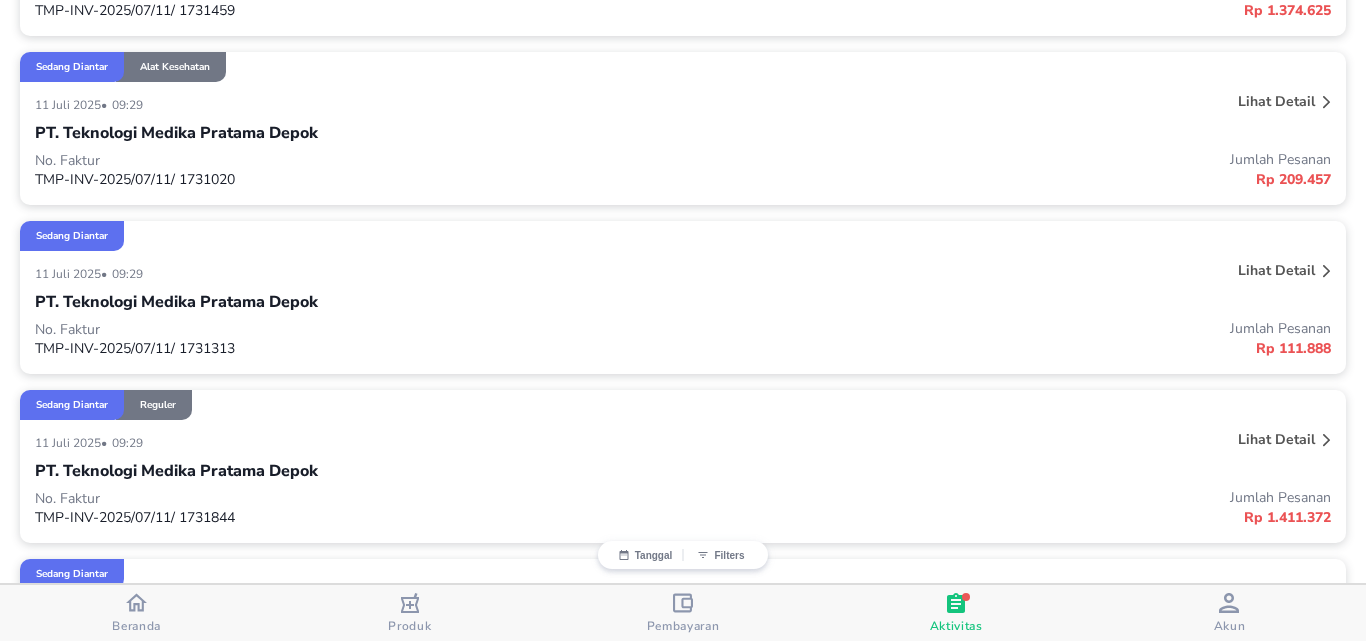 scroll, scrollTop: 463, scrollLeft: 0, axis: vertical 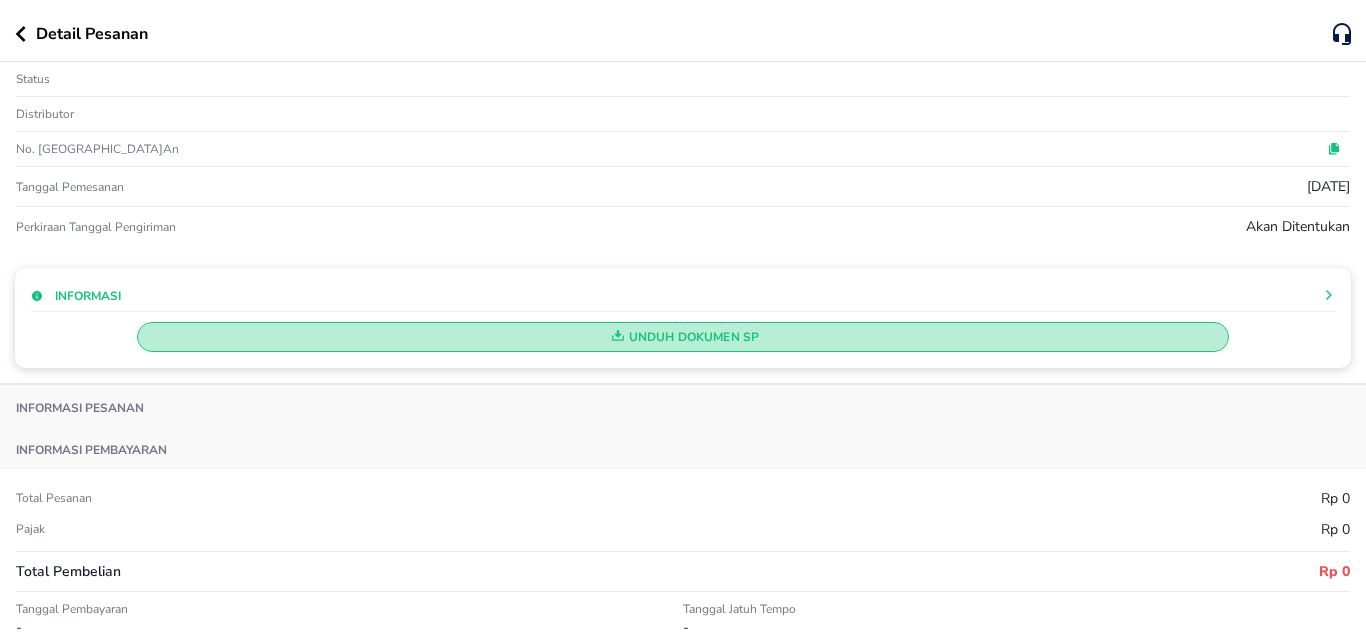 click on "Unduh Dokumen SP" at bounding box center [683, 337] 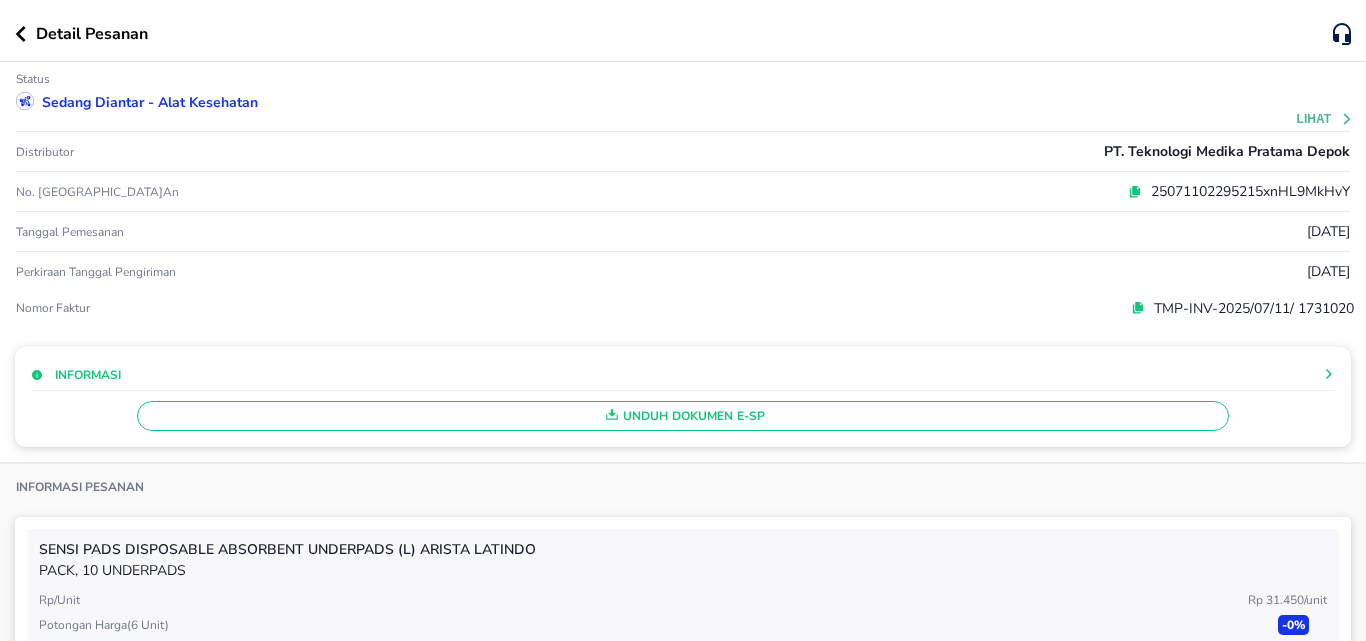 scroll, scrollTop: 900, scrollLeft: 0, axis: vertical 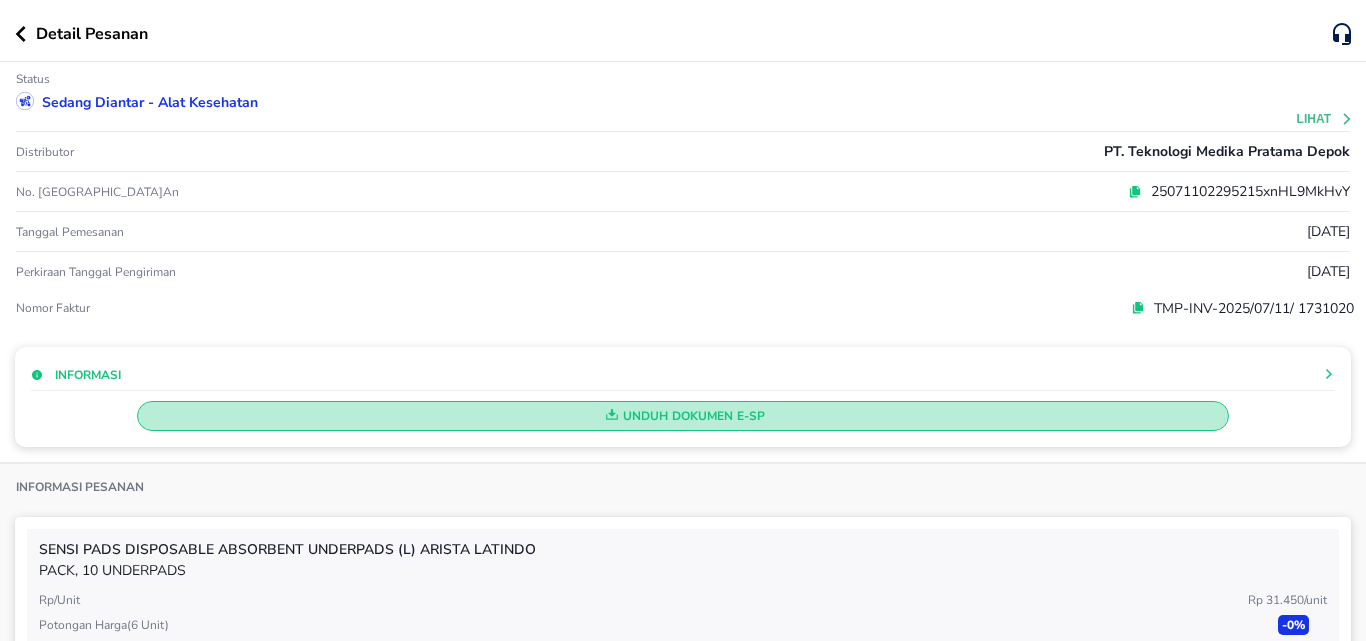 click on "Unduh Dokumen e-SP" at bounding box center [683, 416] 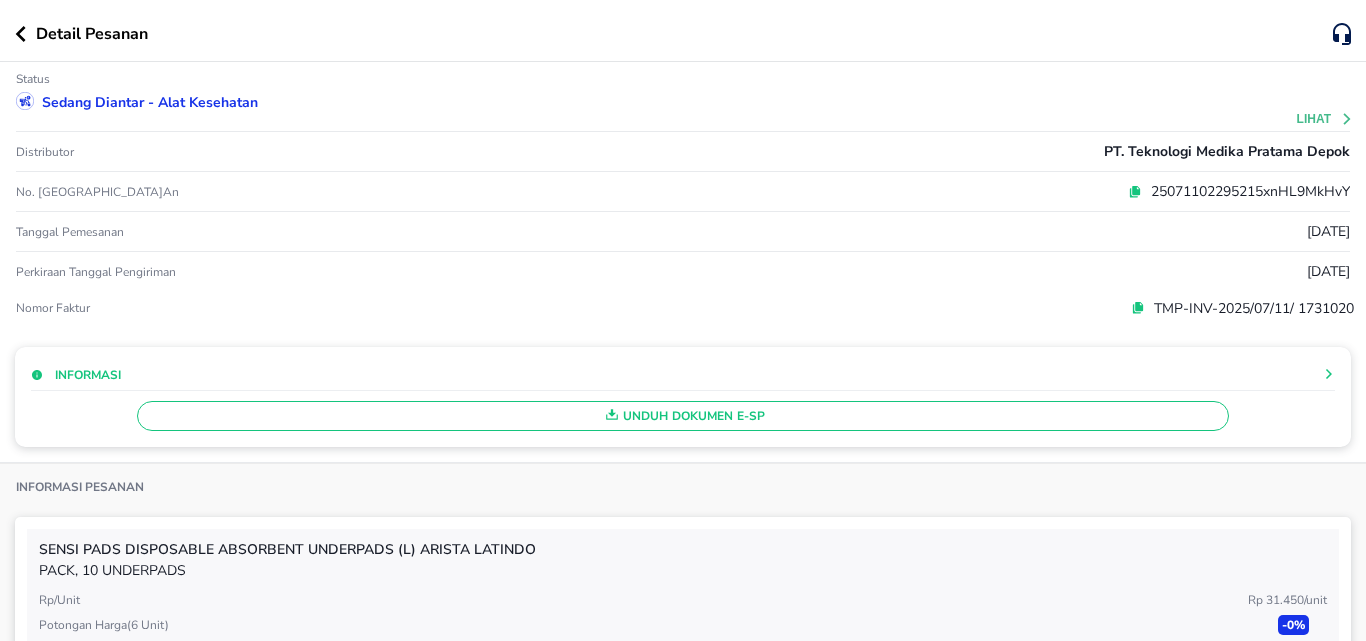 click 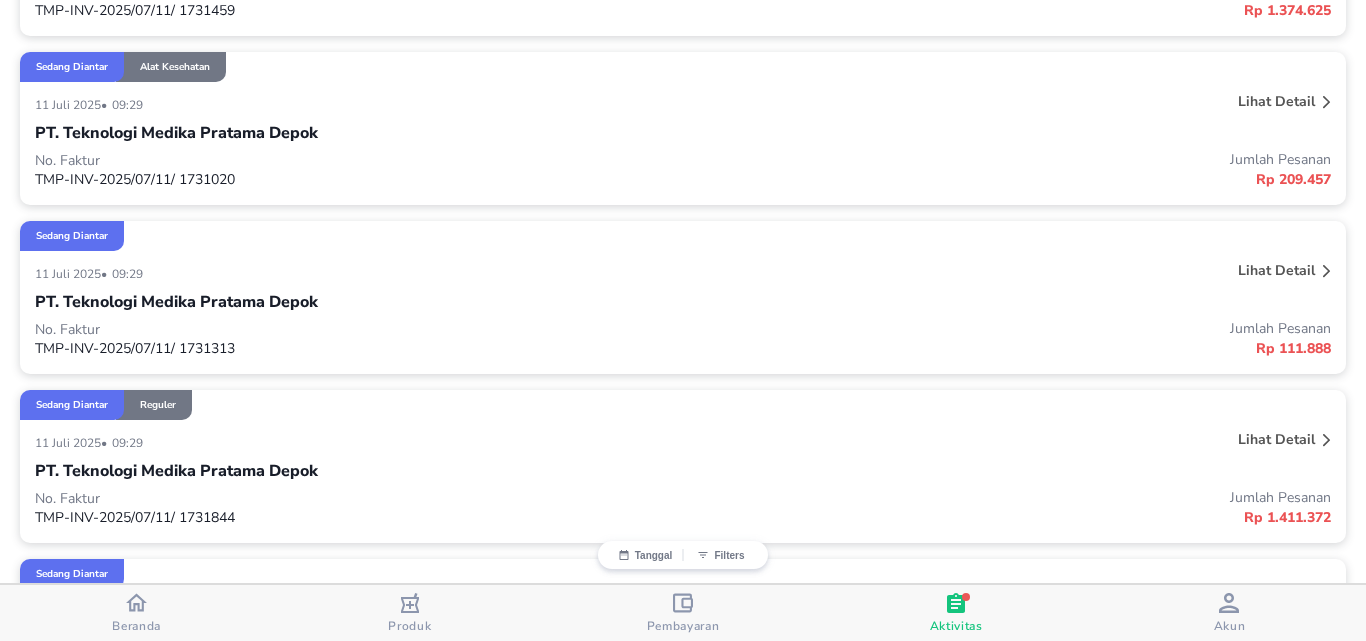 click on "Lihat detail" at bounding box center [1276, 270] 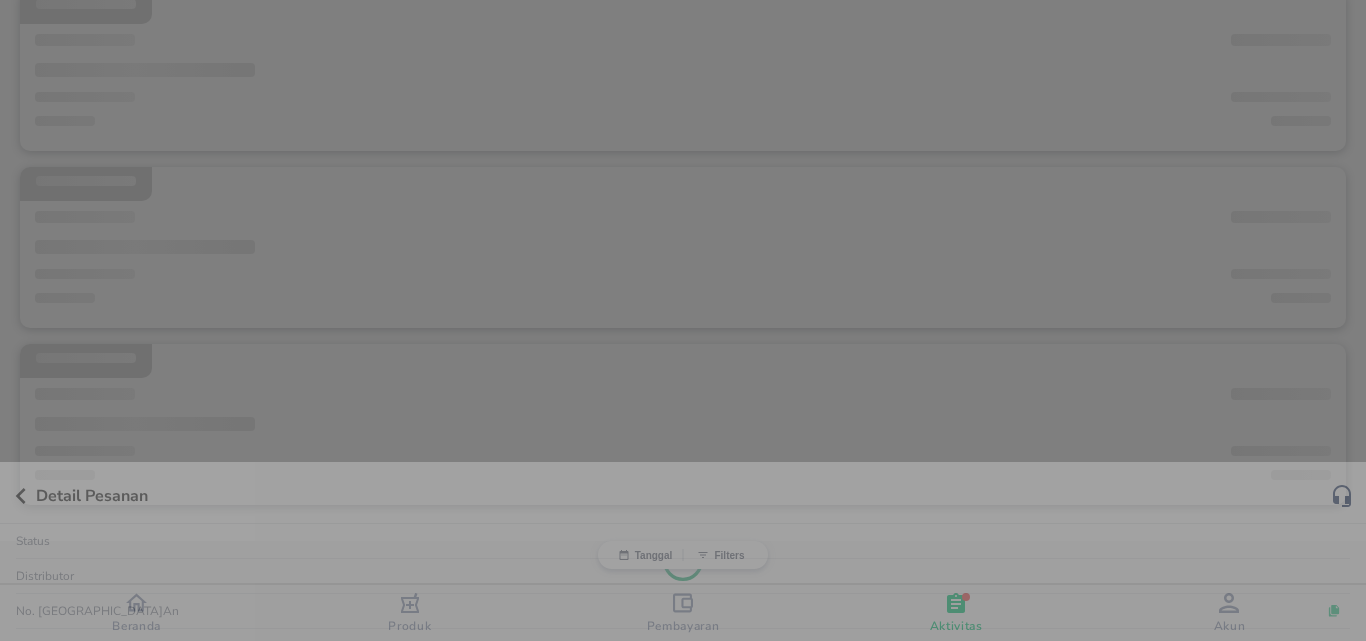 scroll, scrollTop: 900, scrollLeft: 0, axis: vertical 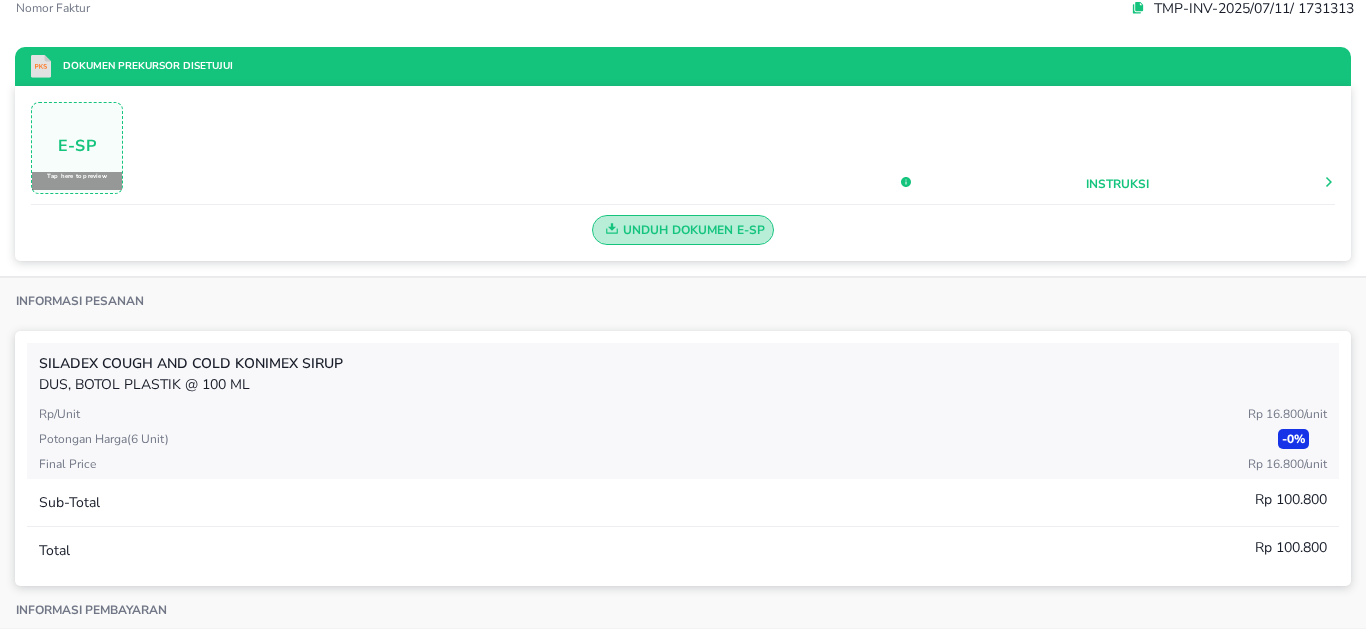 click on "Unduh Dokumen e-SP" at bounding box center (683, 230) 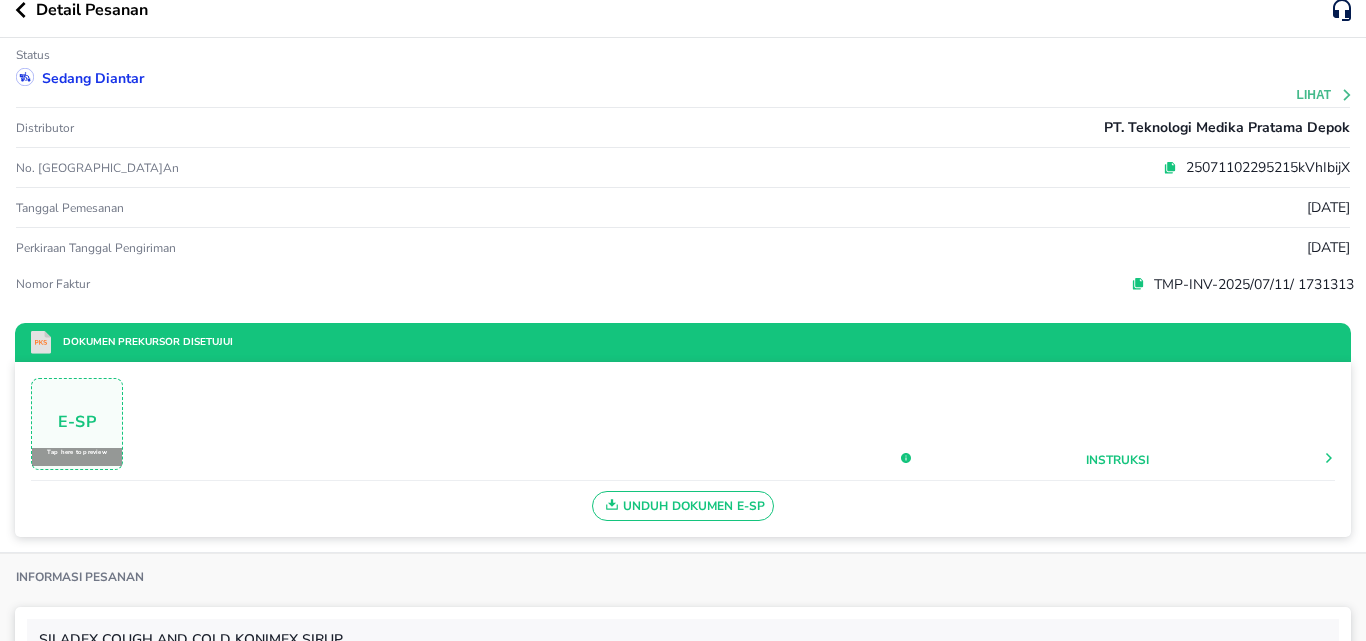 scroll, scrollTop: 0, scrollLeft: 0, axis: both 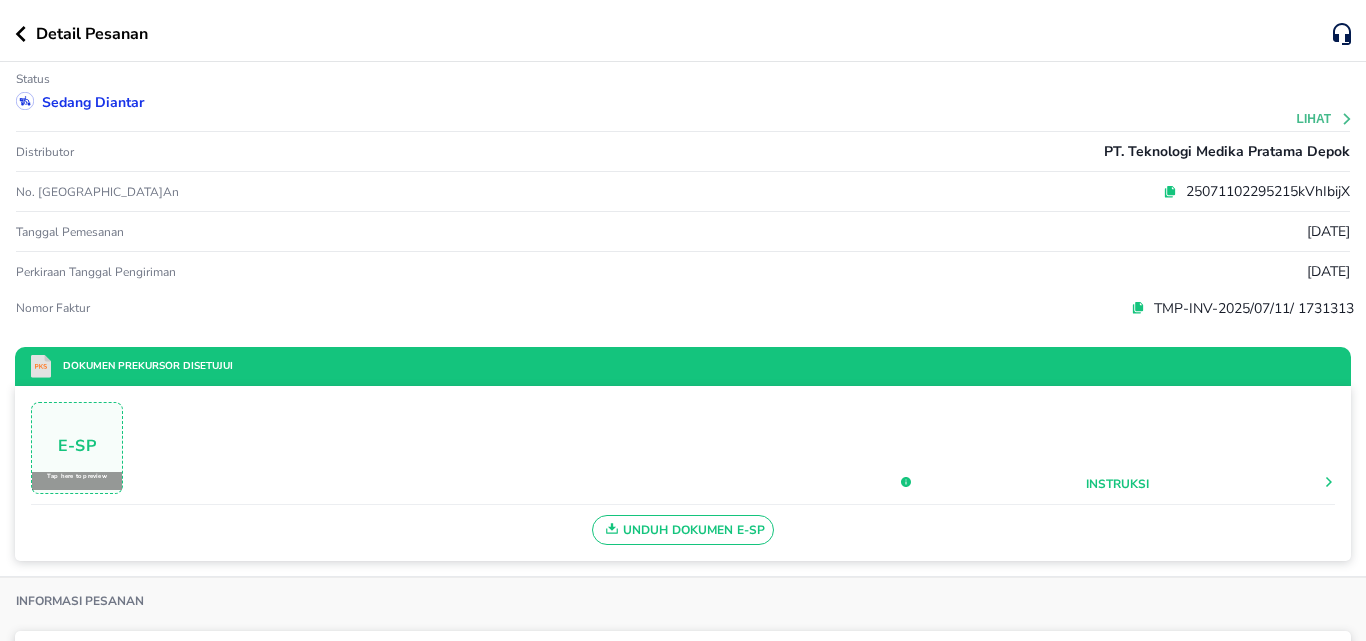click 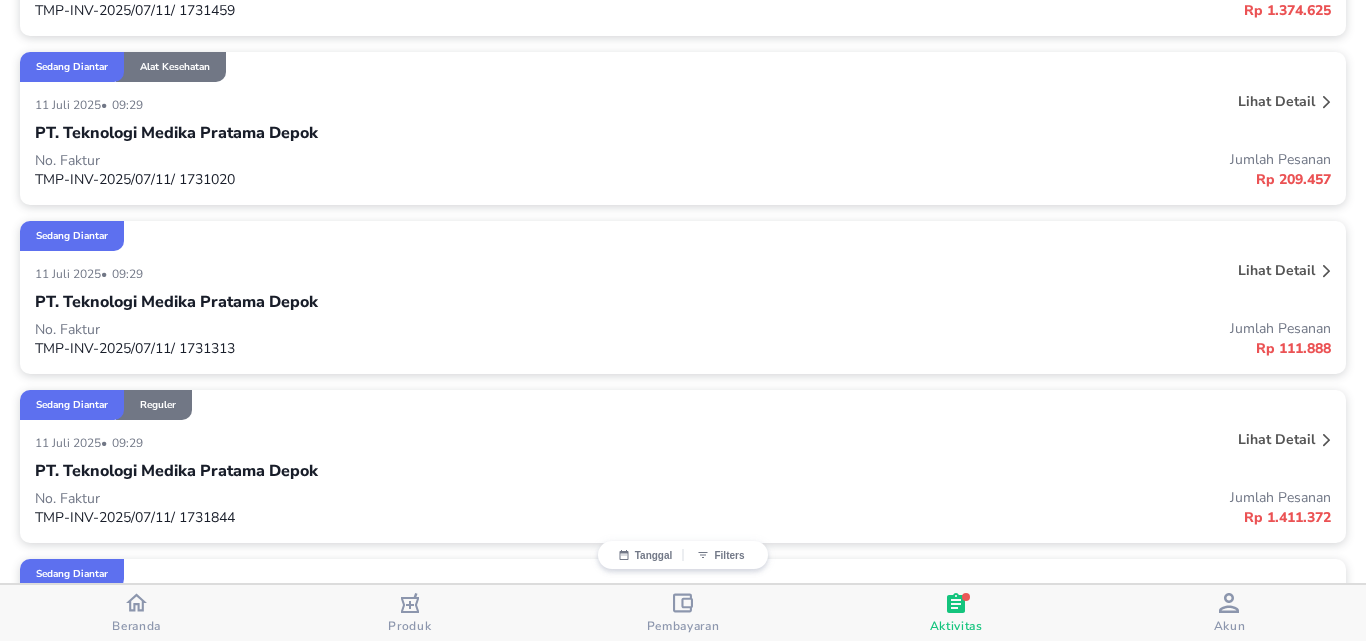 click on "Lihat detail" at bounding box center [1276, 439] 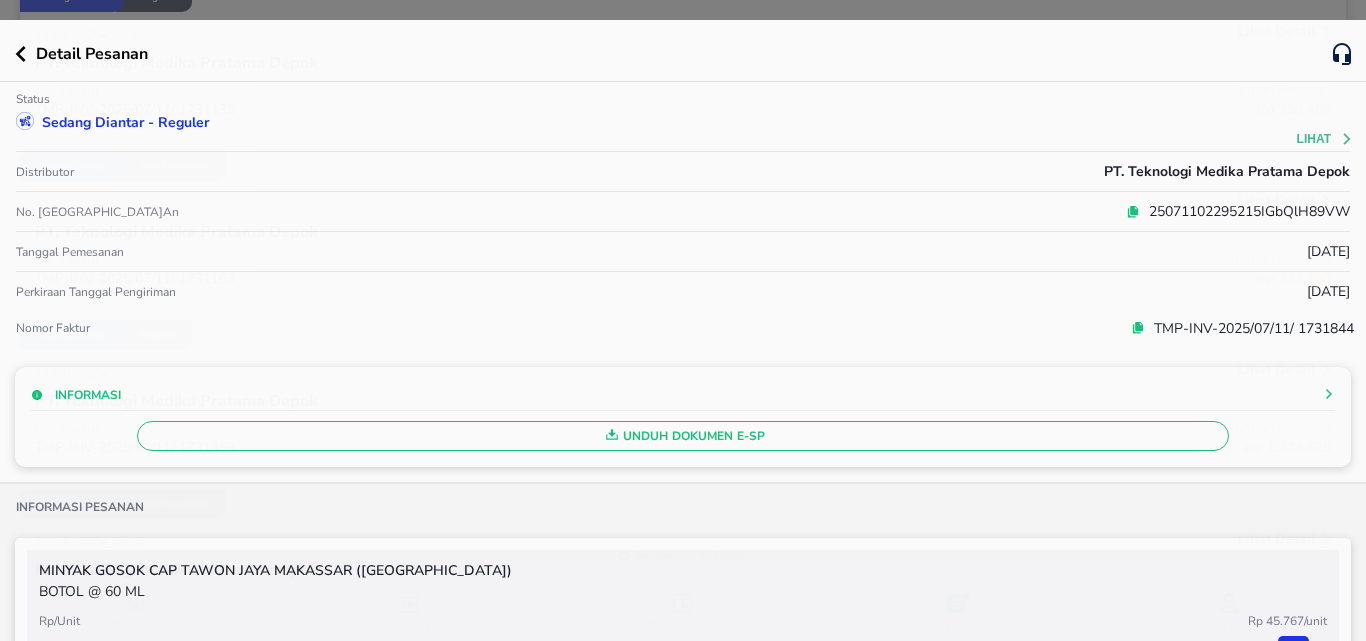 scroll, scrollTop: 900, scrollLeft: 0, axis: vertical 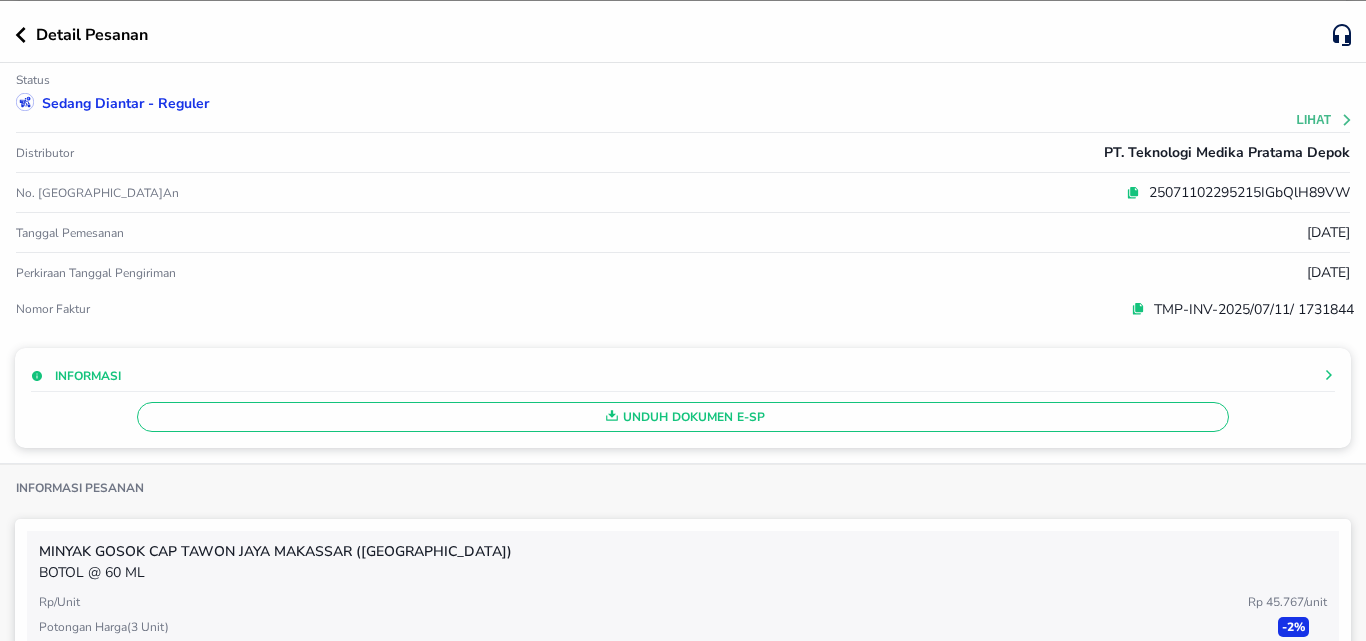 click on "Unduh Dokumen e-SP" at bounding box center [683, 417] 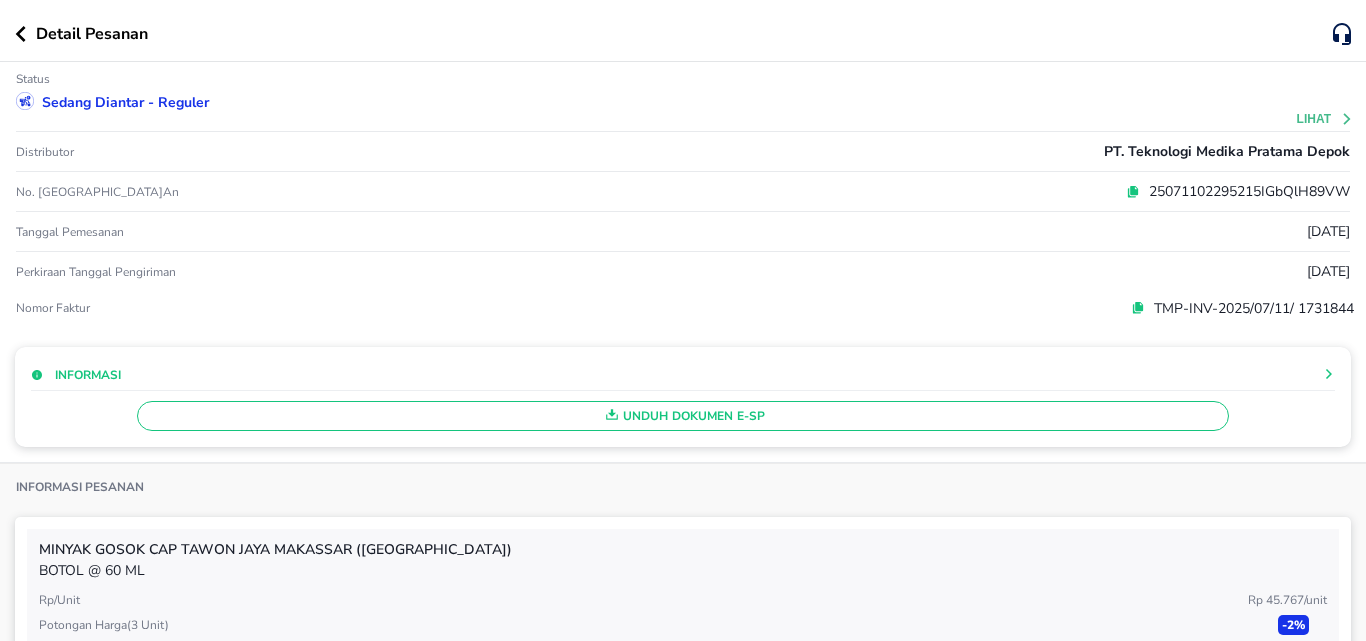 click 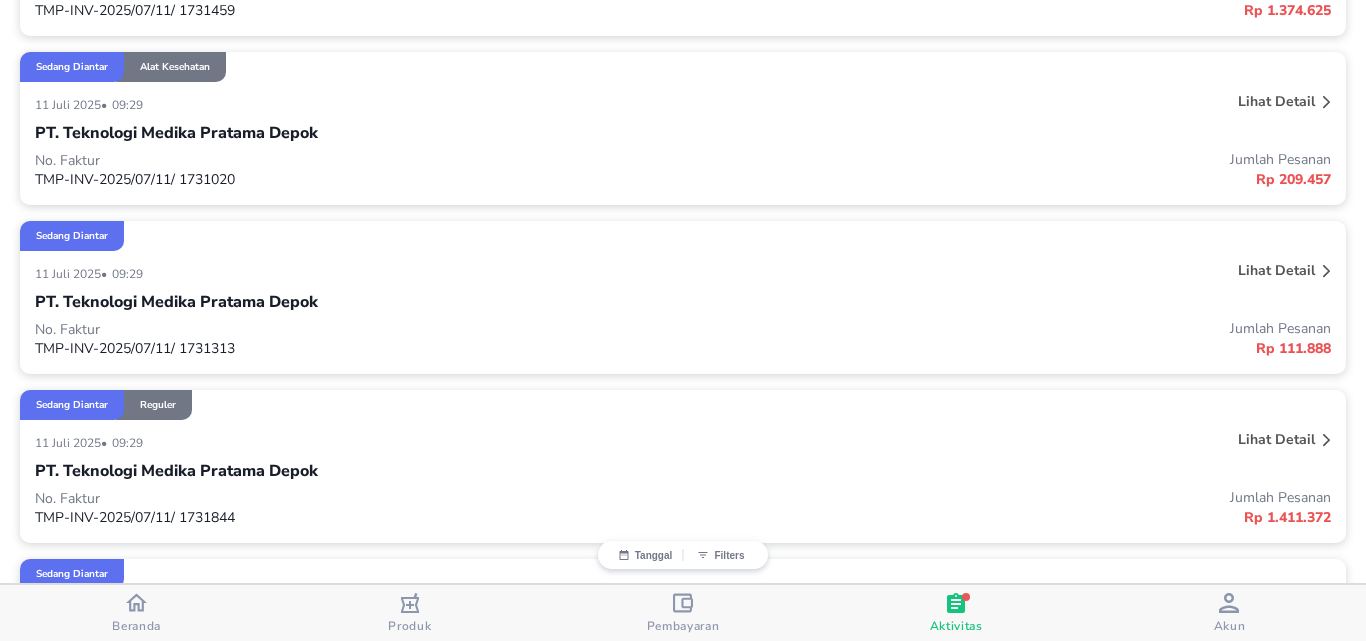 click on "Sedang diantar Reguler" at bounding box center [683, 405] 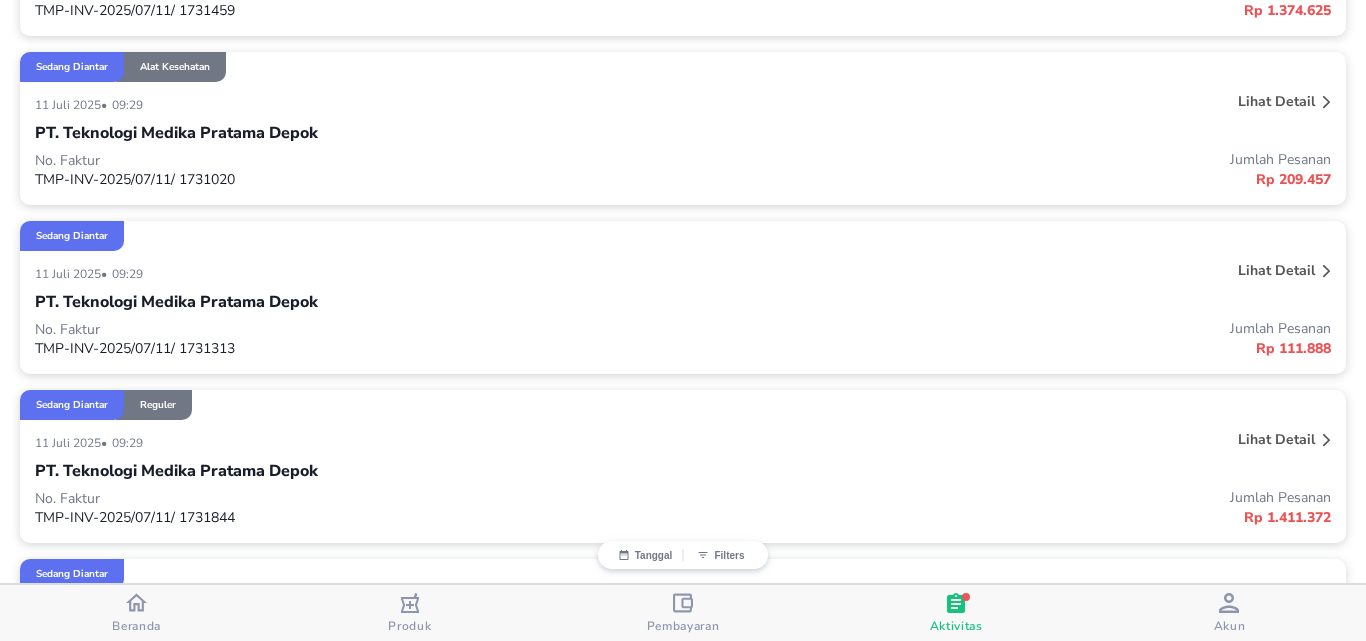 scroll, scrollTop: 900, scrollLeft: 0, axis: vertical 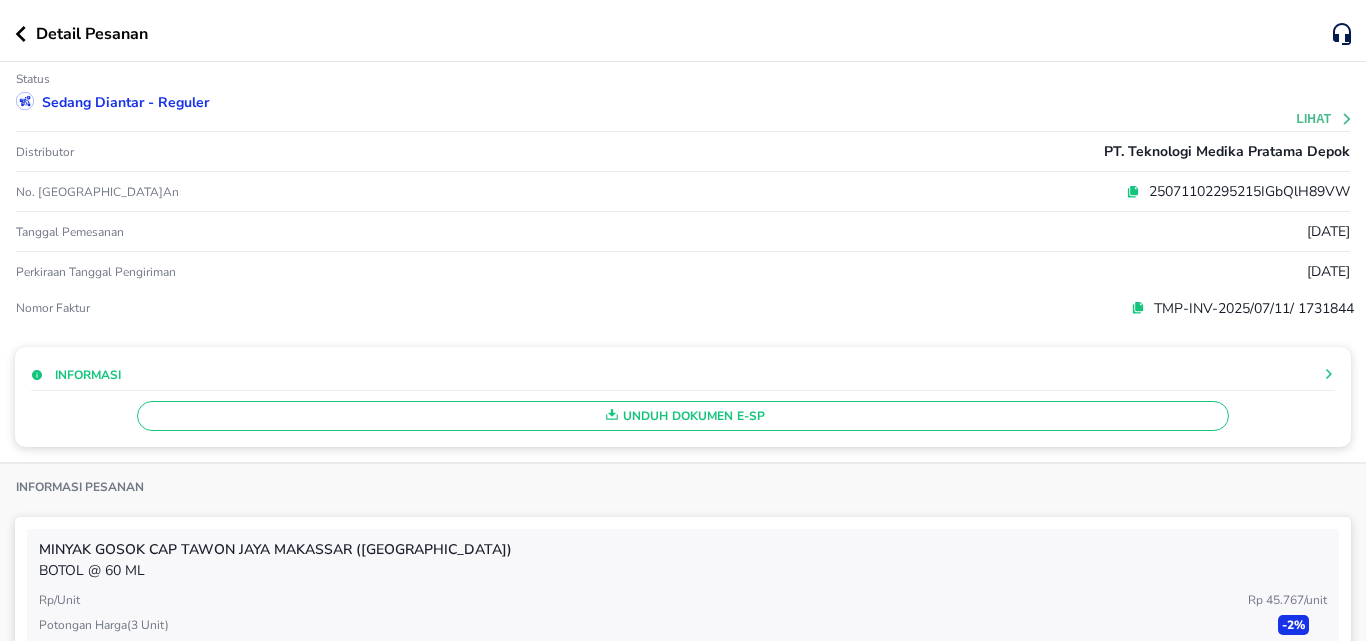 click 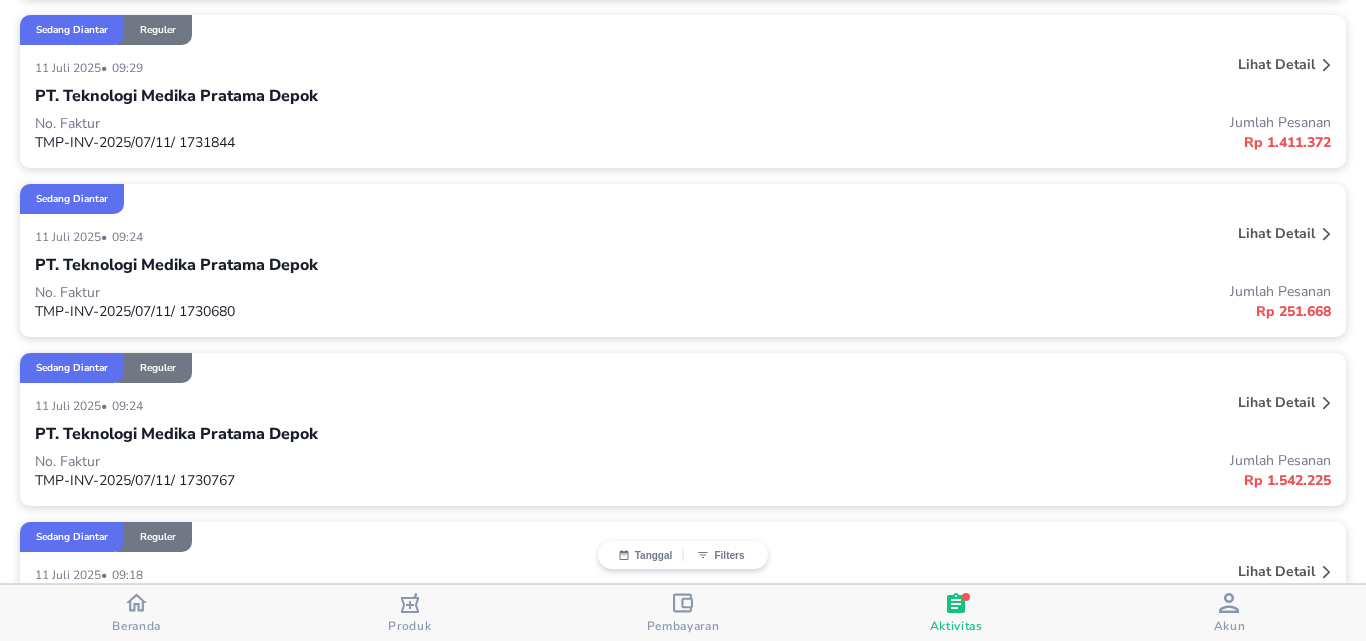 scroll, scrollTop: 1307, scrollLeft: 0, axis: vertical 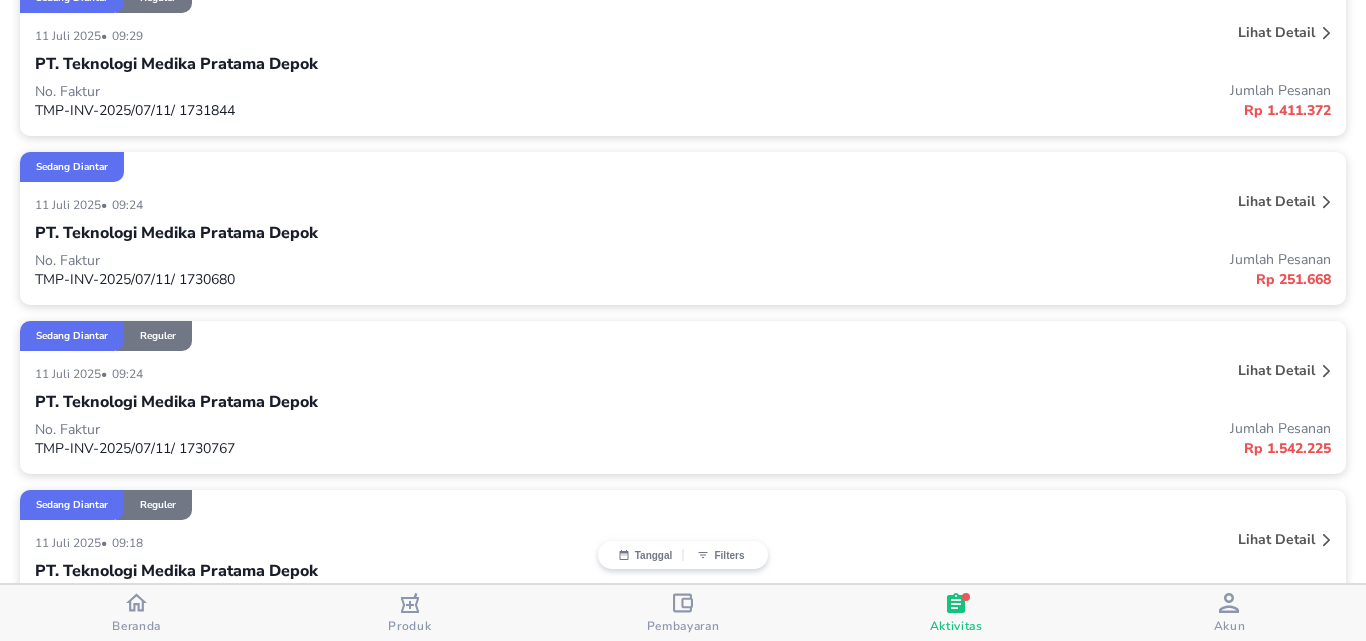click on "Lihat detail" at bounding box center (1276, 201) 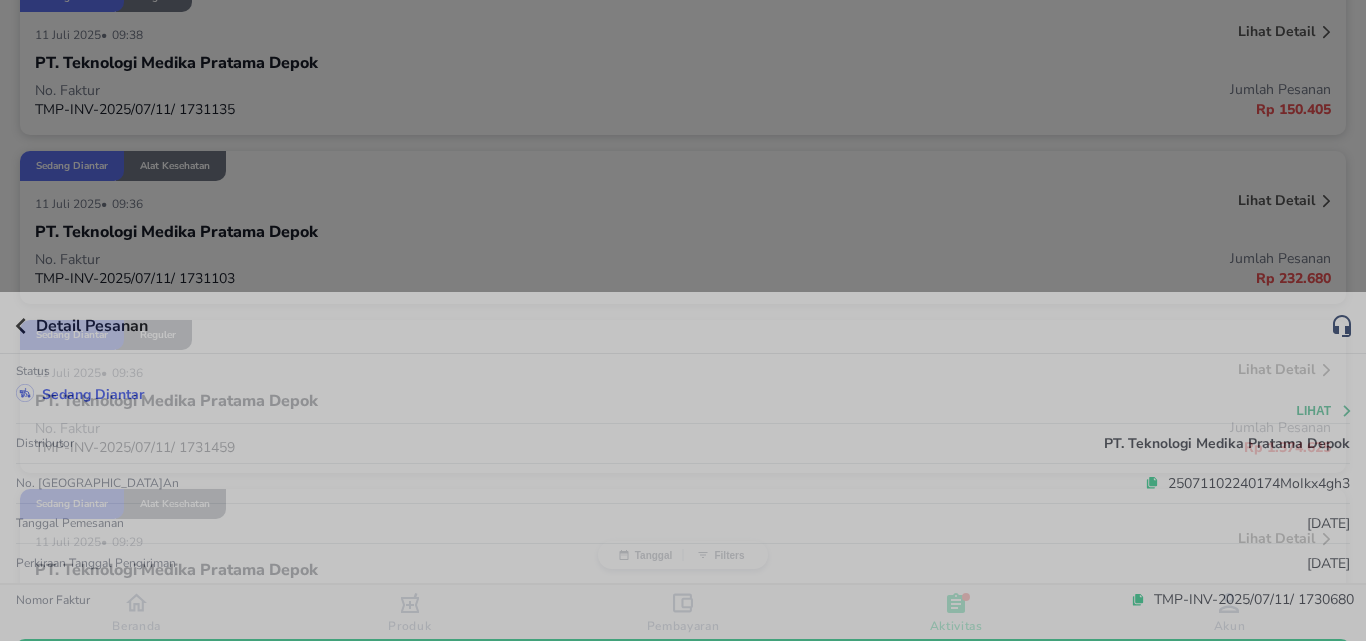 scroll, scrollTop: 1307, scrollLeft: 0, axis: vertical 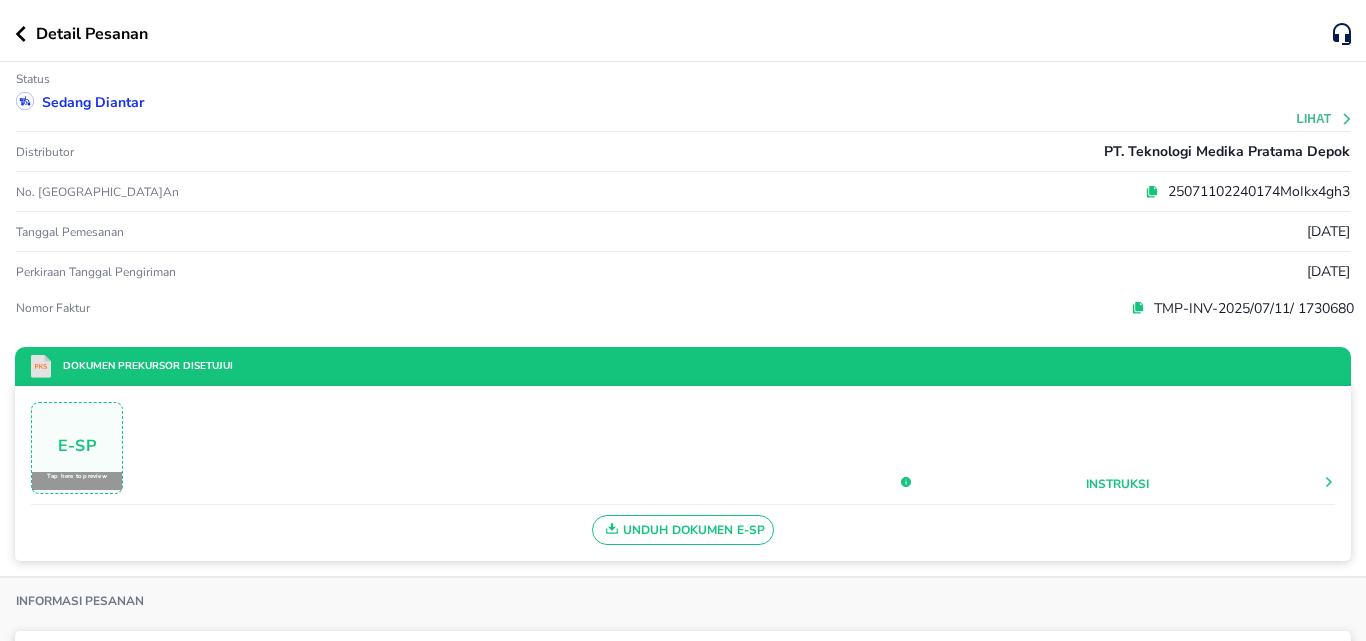 click on "Unduh Dokumen e-SP" at bounding box center [683, 530] 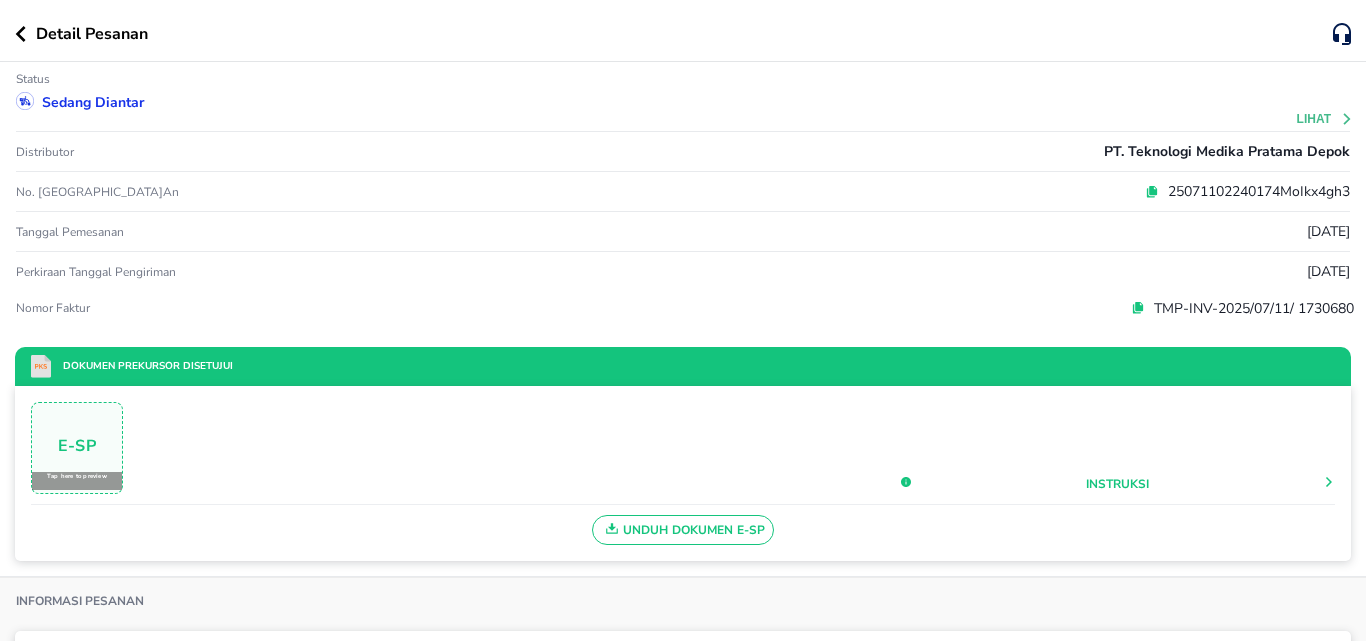 click 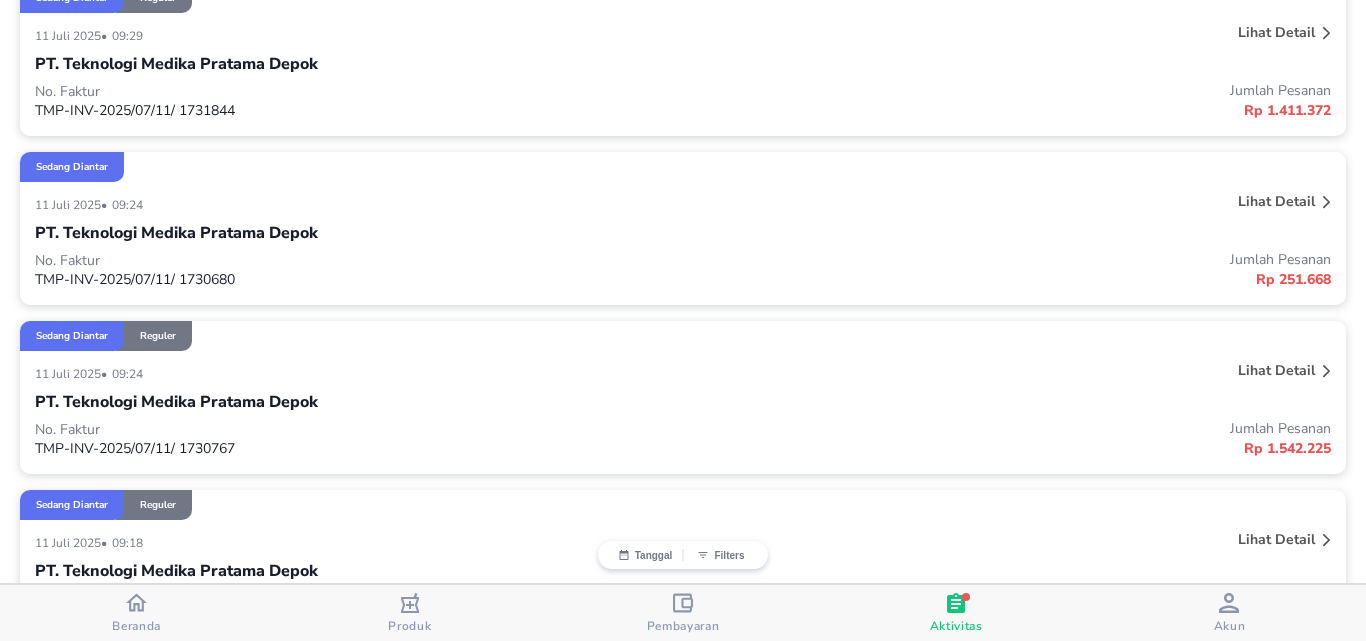 click on "Lihat detail" at bounding box center [1276, 370] 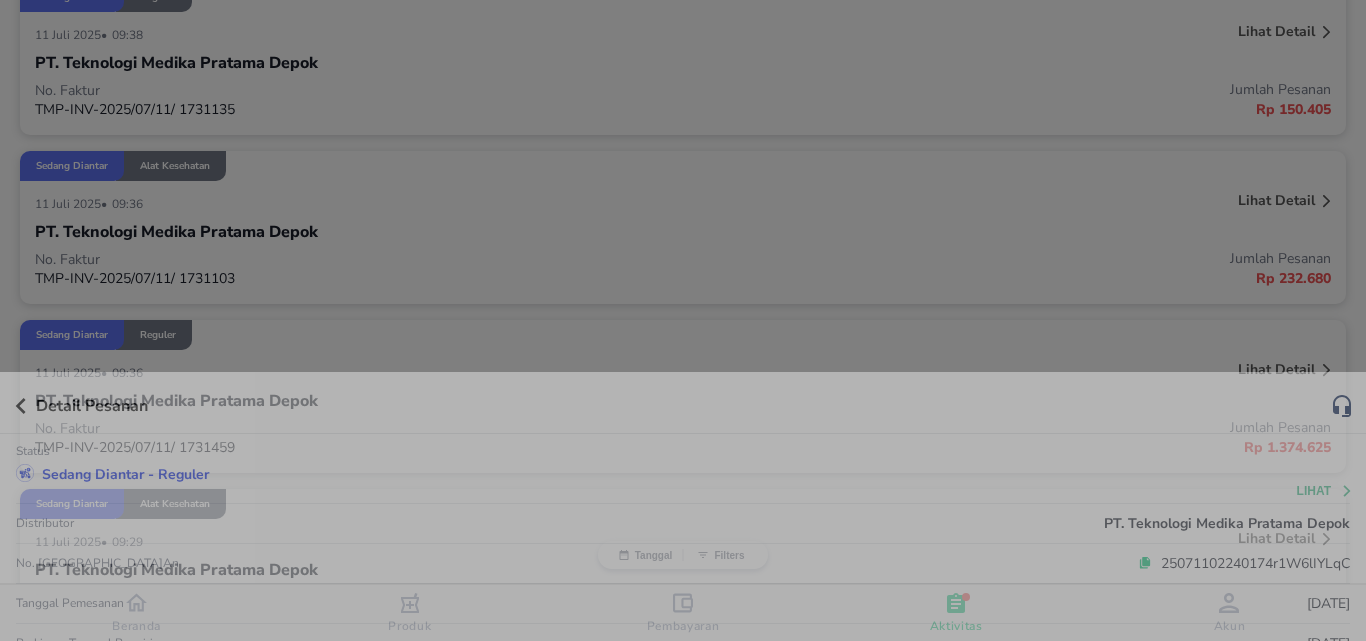 scroll, scrollTop: 1307, scrollLeft: 0, axis: vertical 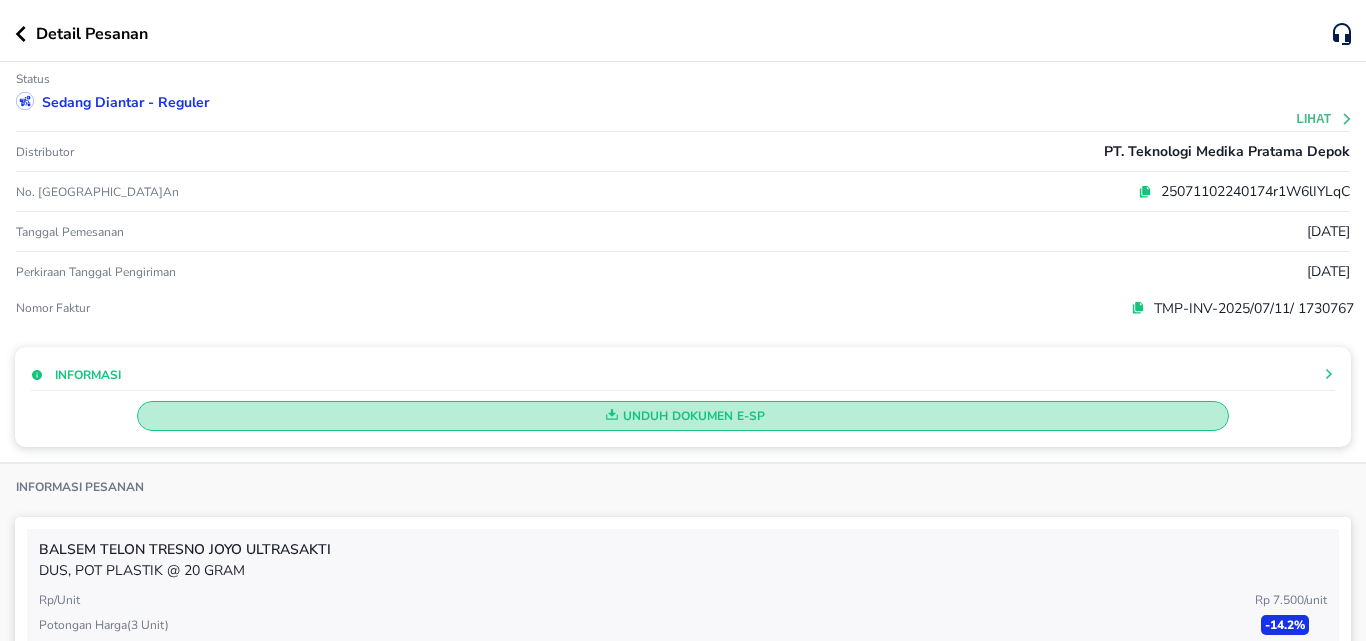 click on "Unduh Dokumen e-SP" at bounding box center (683, 416) 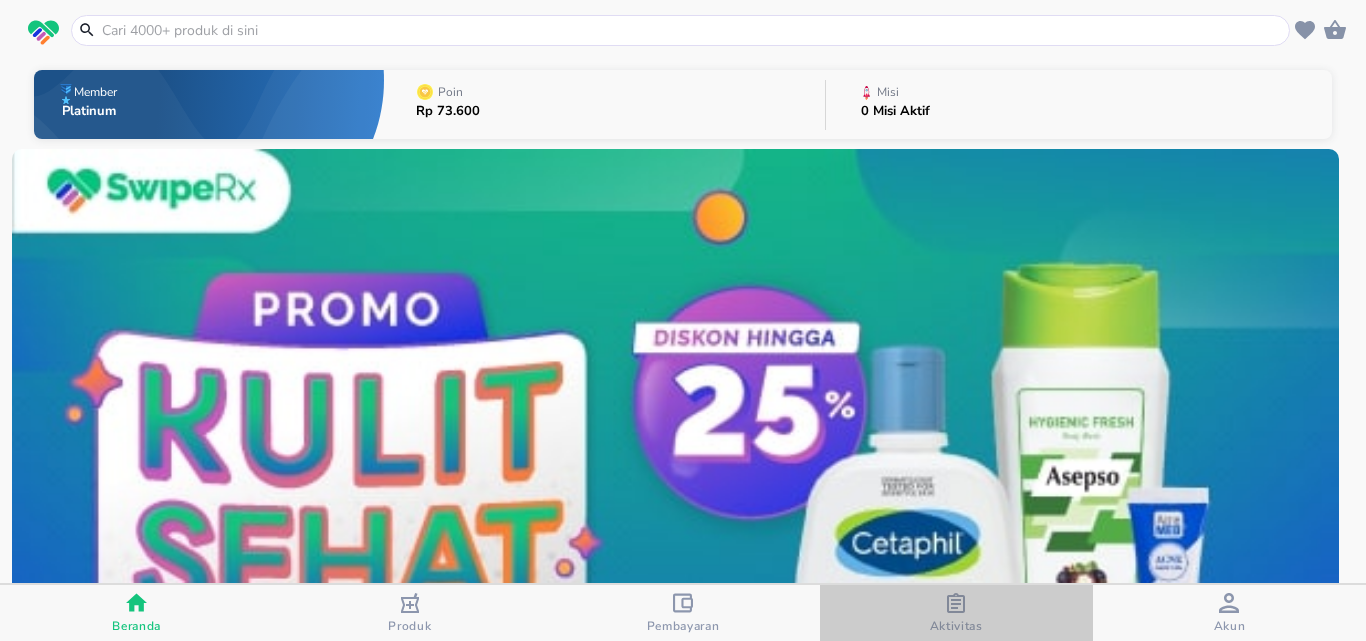 click on "Aktivitas" at bounding box center (956, 613) 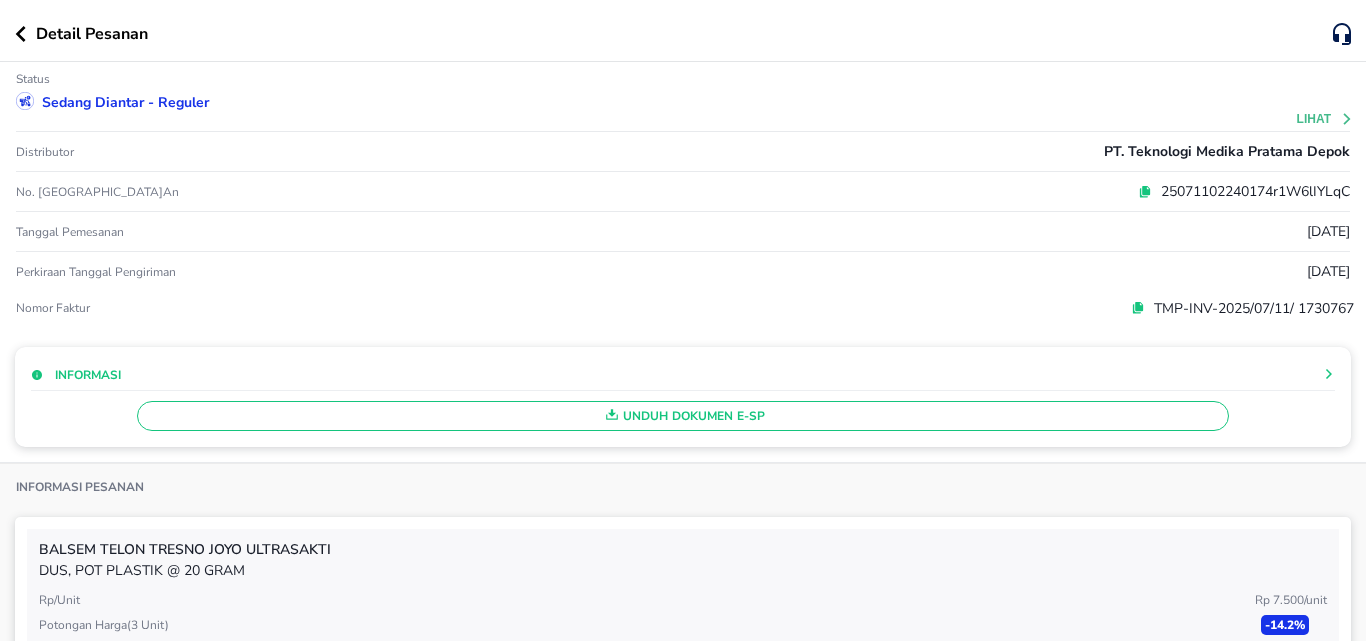 click 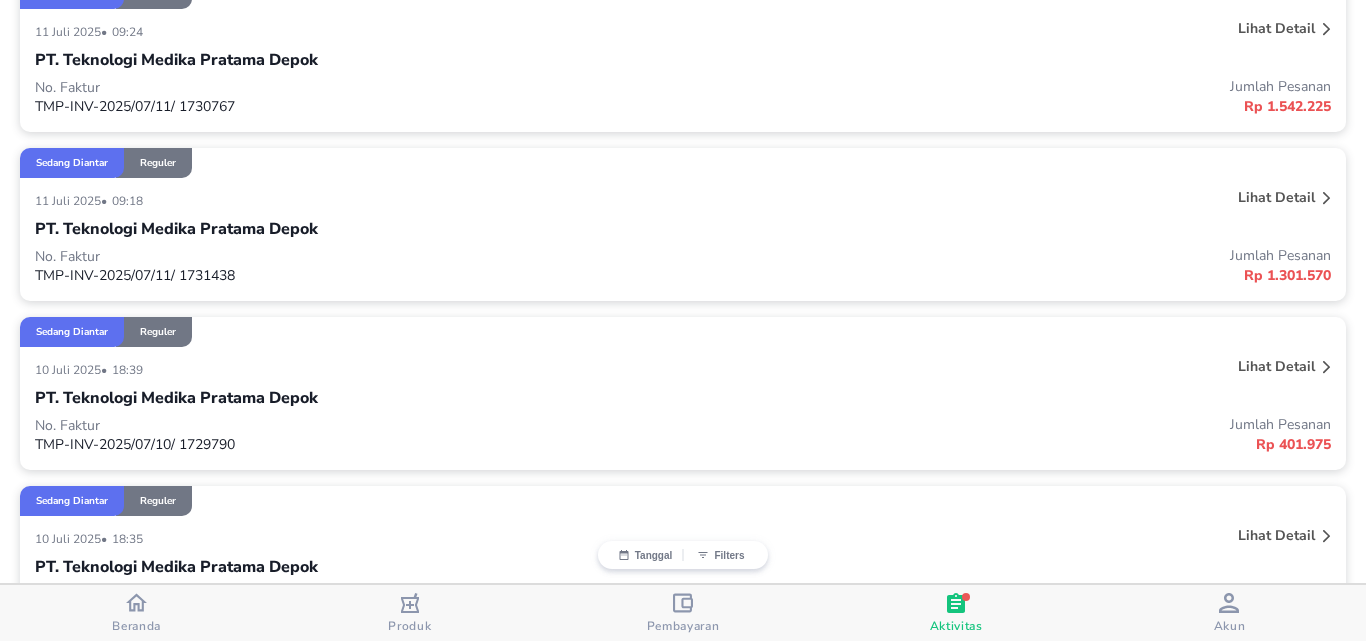 scroll, scrollTop: 1754, scrollLeft: 0, axis: vertical 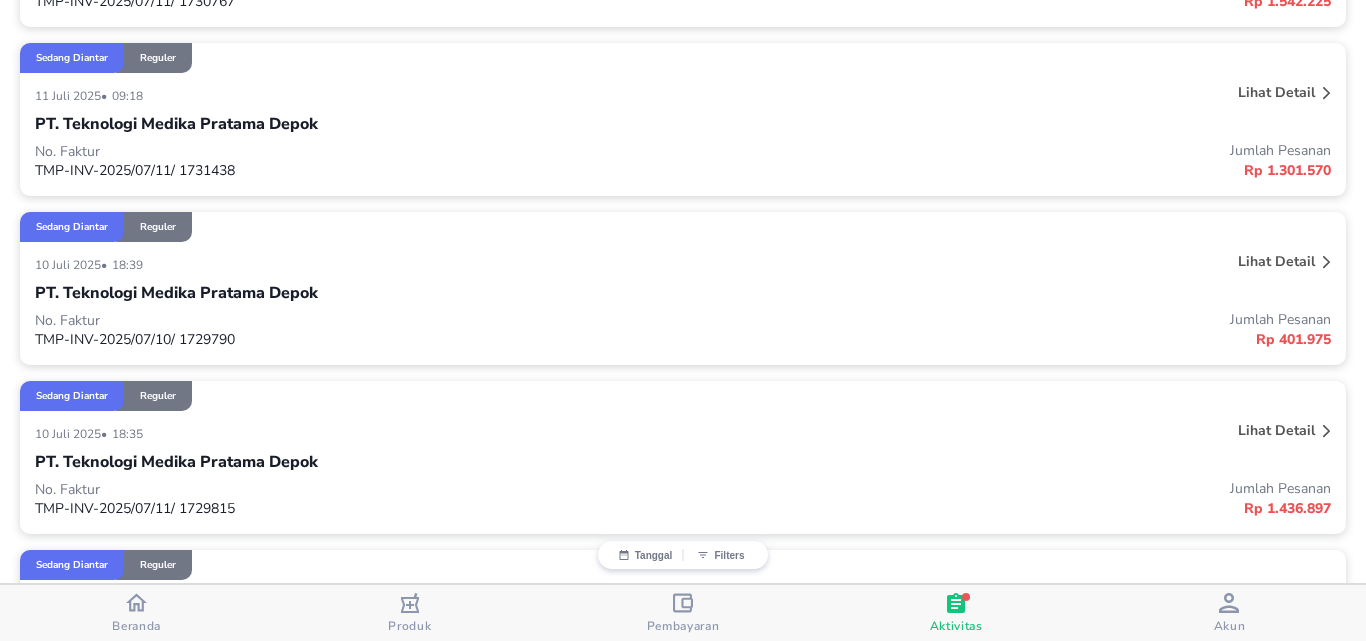 click on "Lihat detail" at bounding box center (1276, 92) 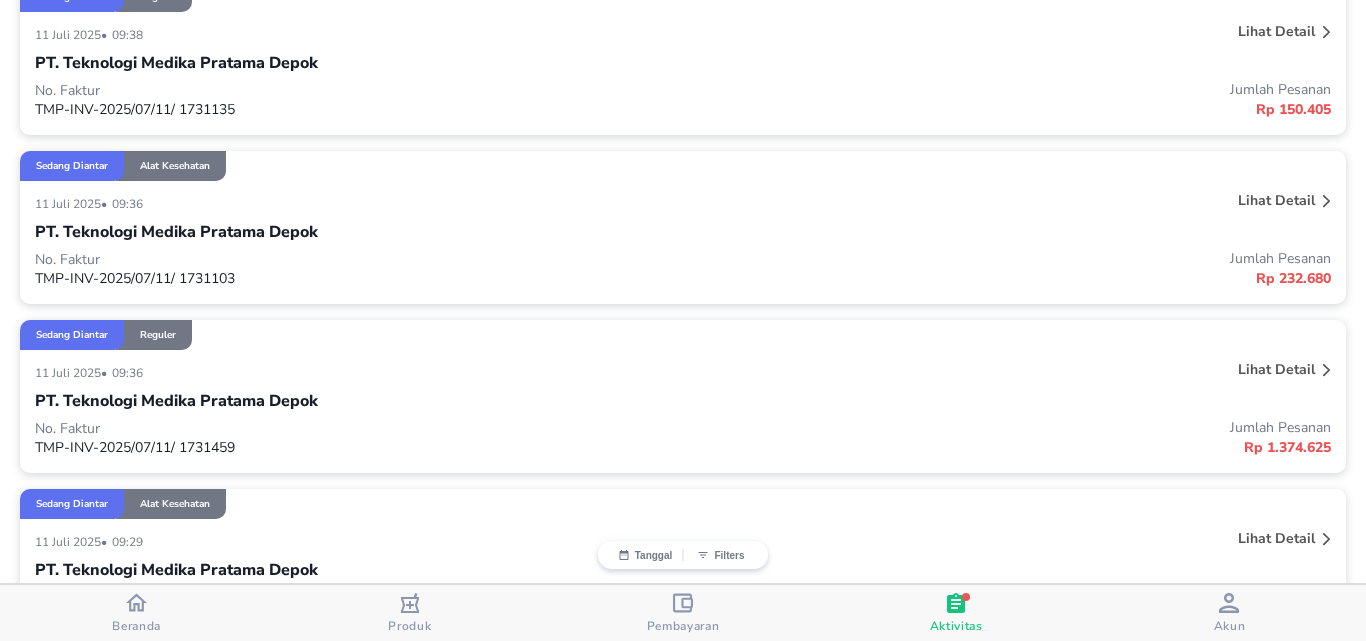 scroll, scrollTop: 1754, scrollLeft: 0, axis: vertical 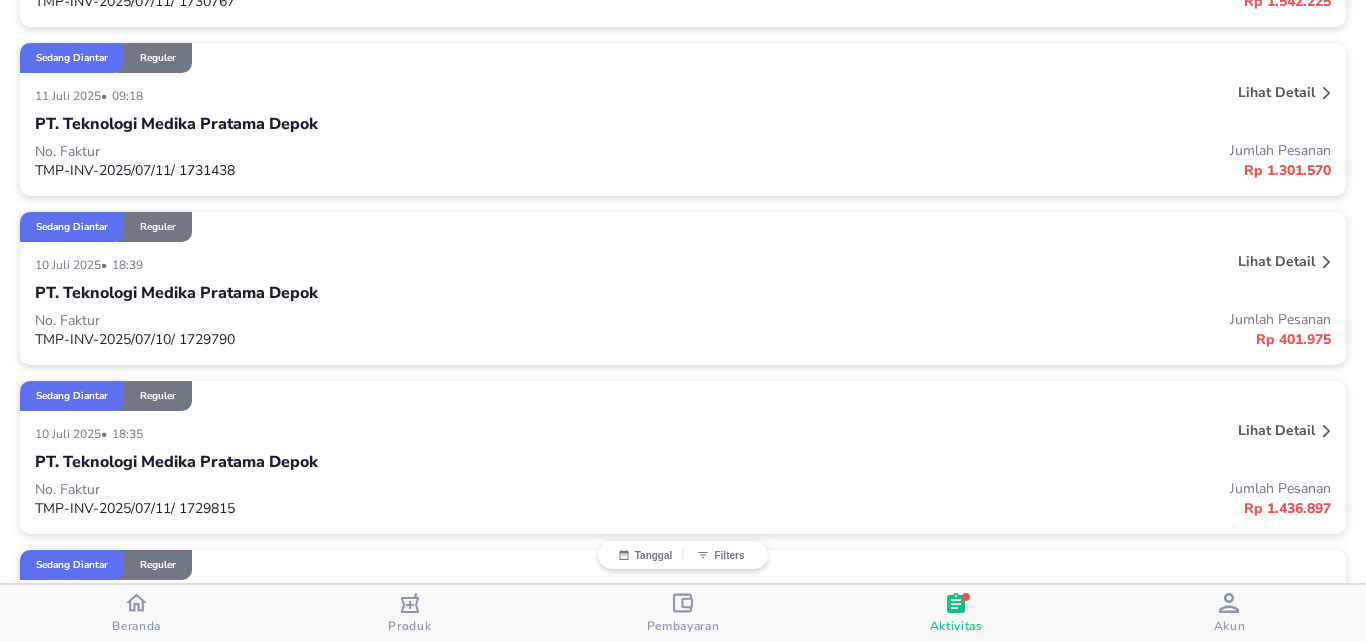 click on "Lihat detail" at bounding box center [1276, 92] 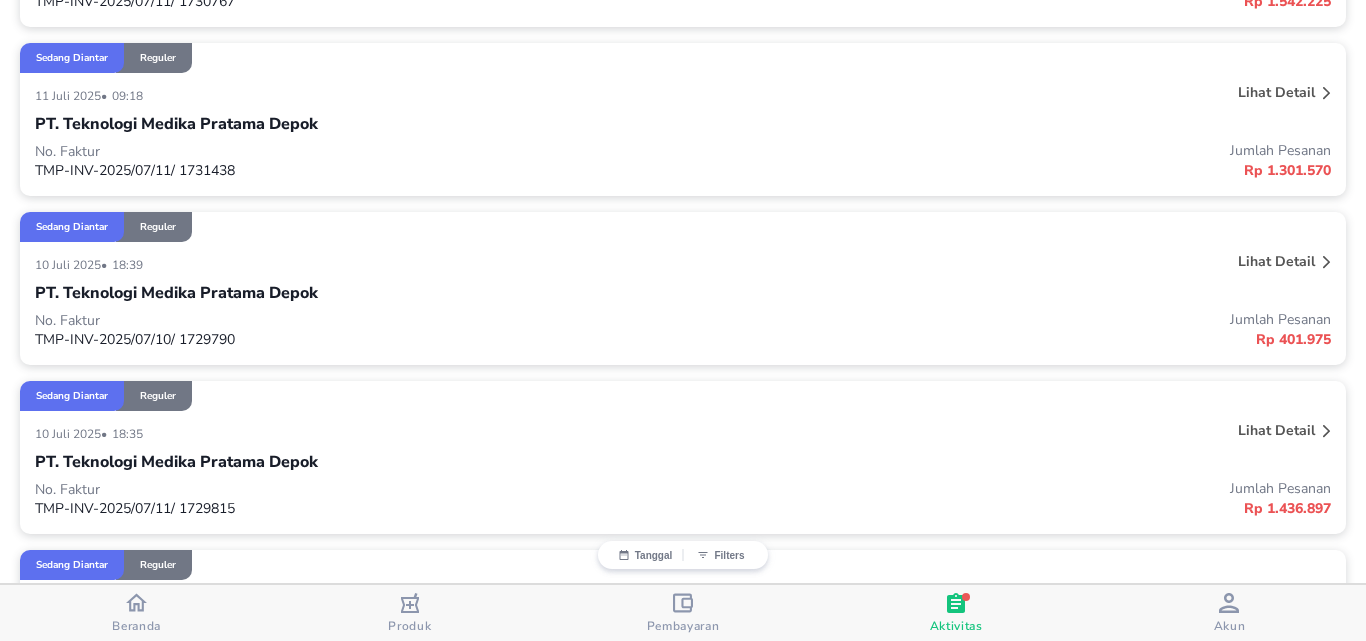 click on "Lihat detail" at bounding box center [1276, 92] 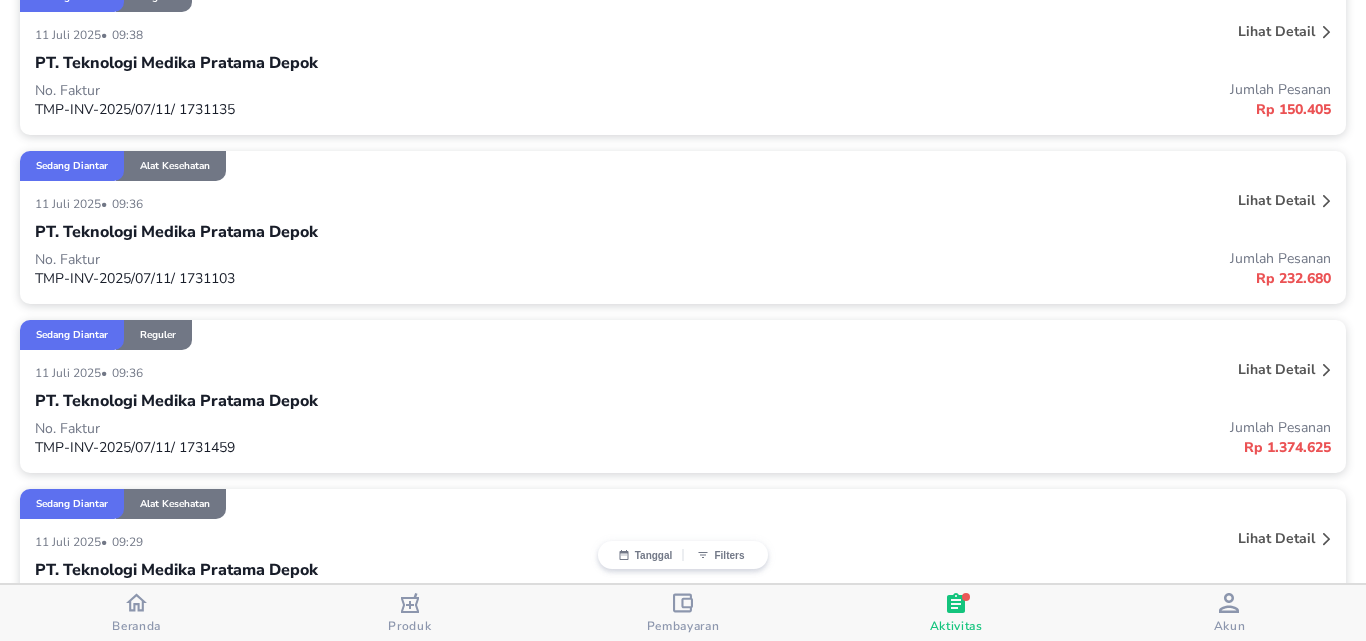 scroll, scrollTop: 1754, scrollLeft: 0, axis: vertical 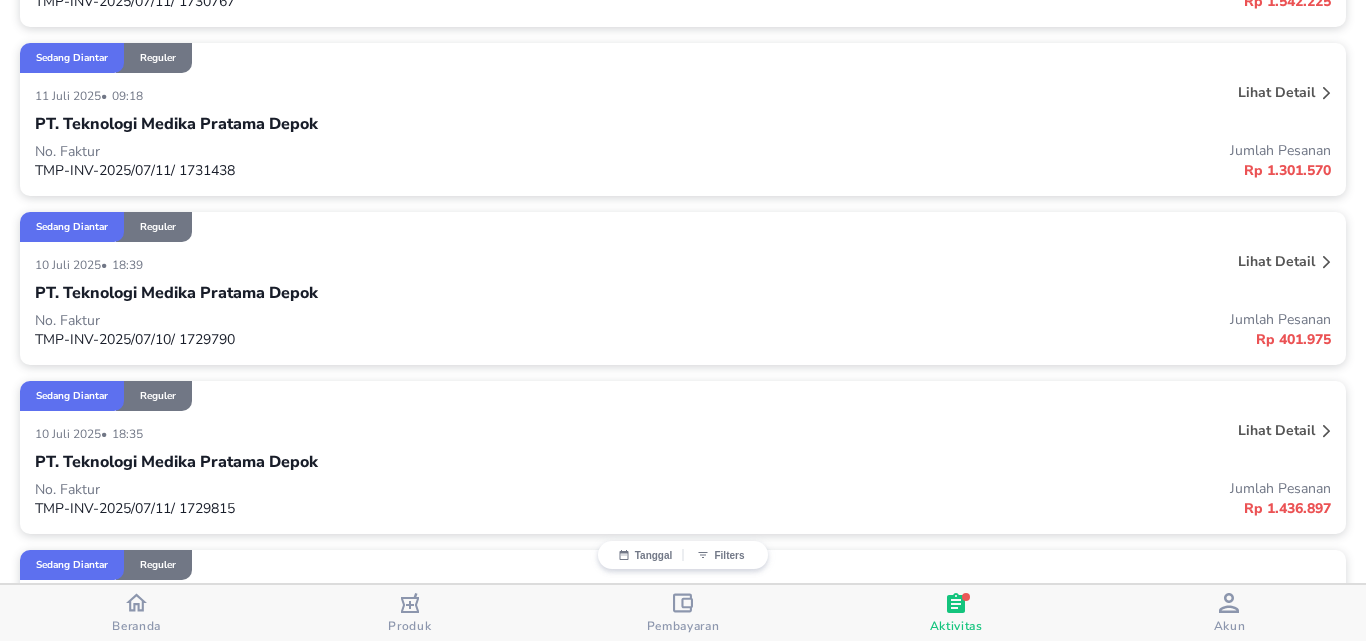 click on "Lihat detail" at bounding box center [1276, 92] 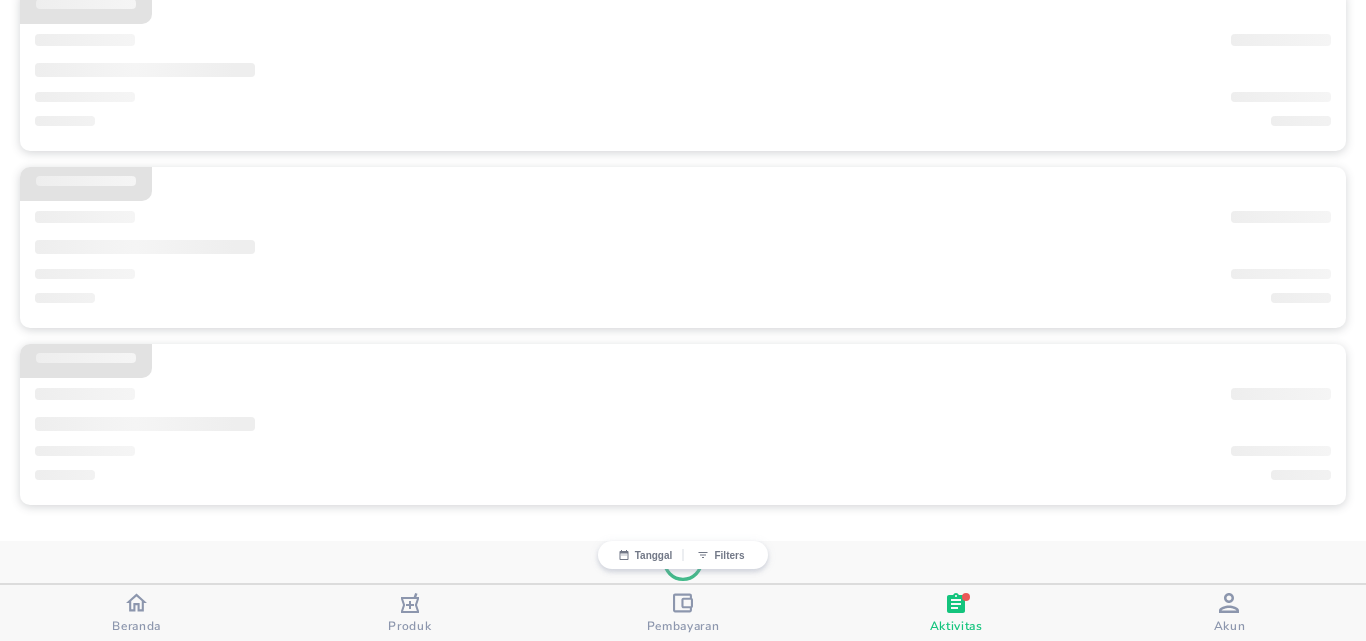 scroll, scrollTop: 1754, scrollLeft: 0, axis: vertical 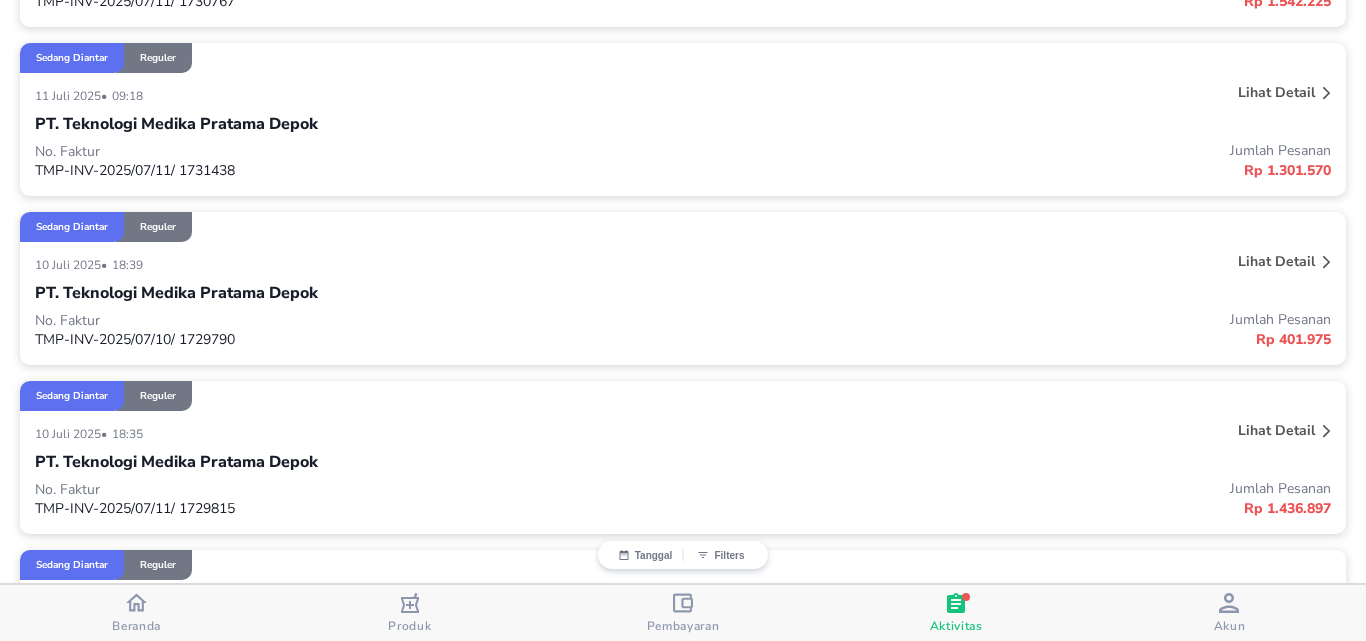 click 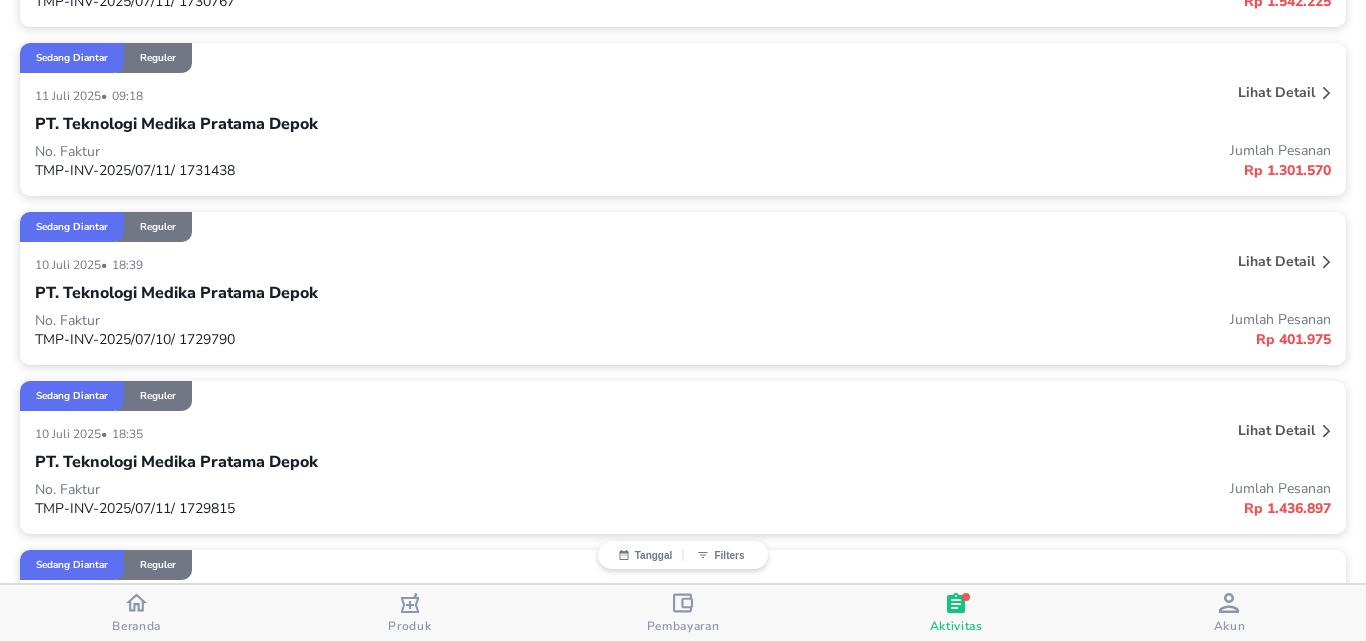 click 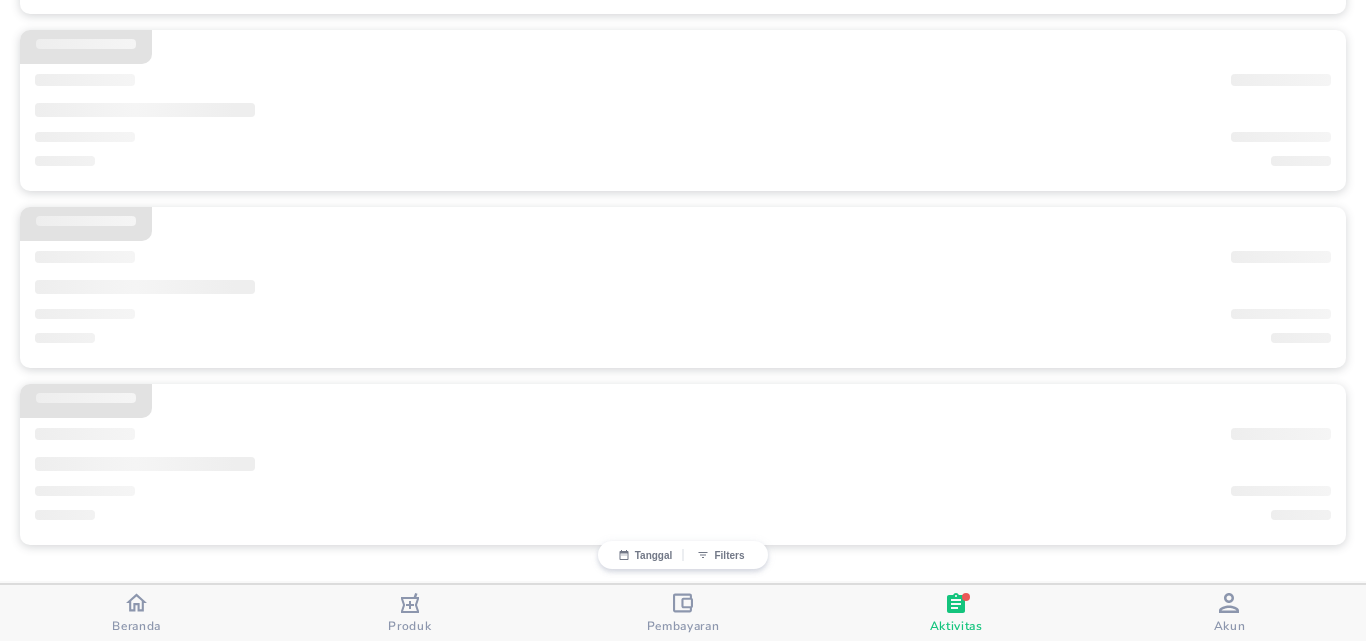 scroll, scrollTop: 1754, scrollLeft: 0, axis: vertical 